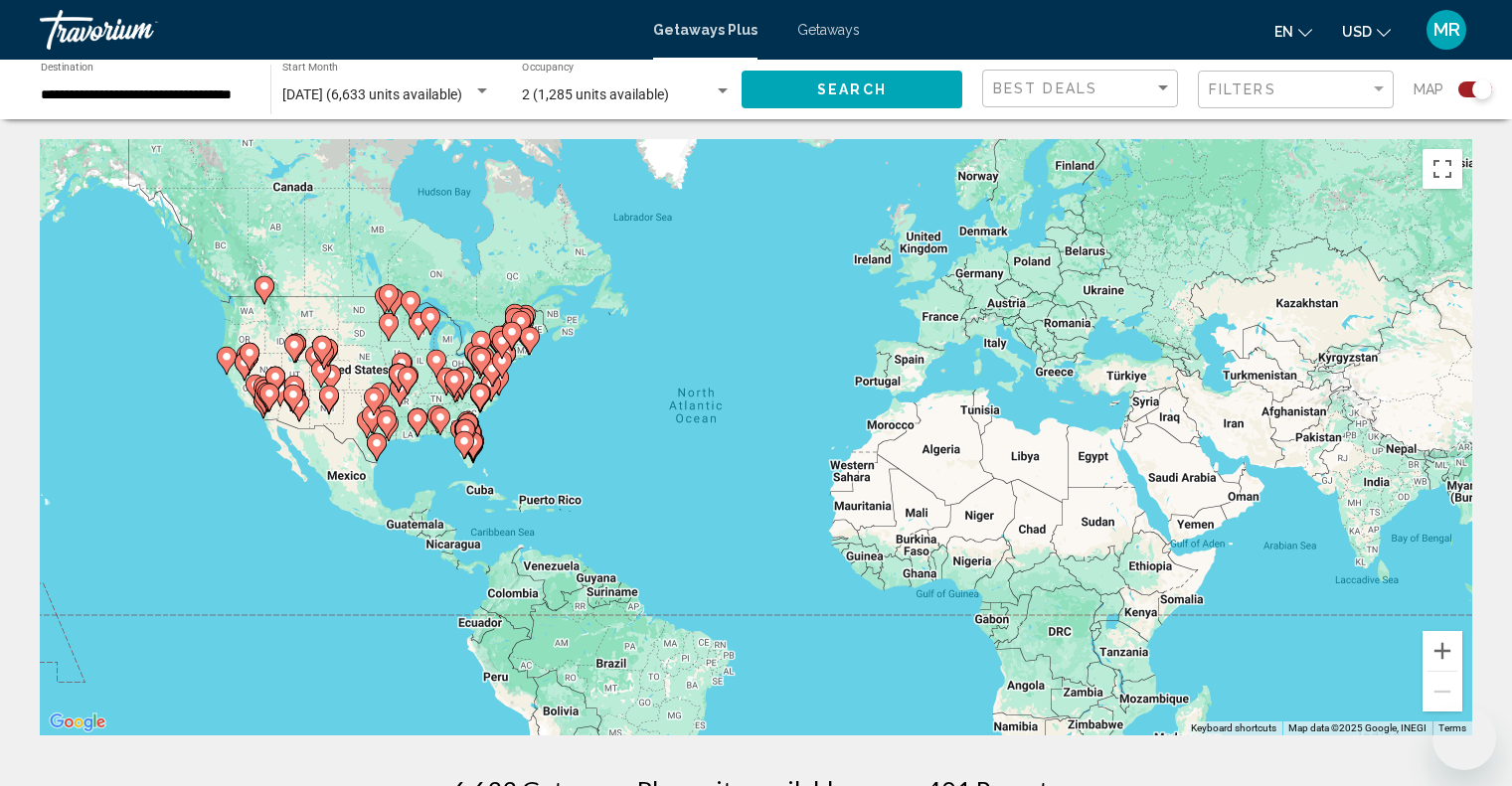 scroll, scrollTop: 0, scrollLeft: 0, axis: both 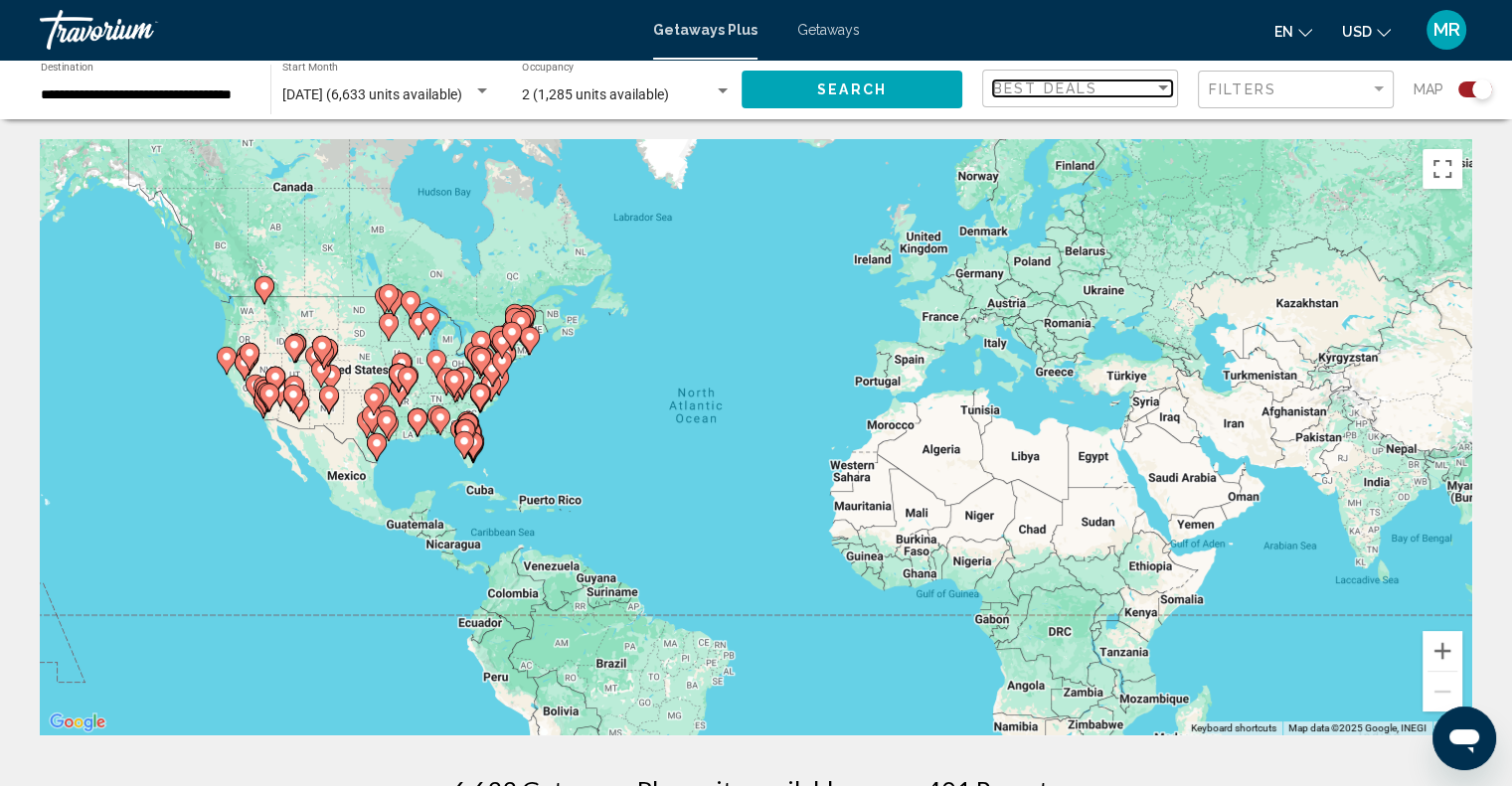 click at bounding box center (1163, 87) 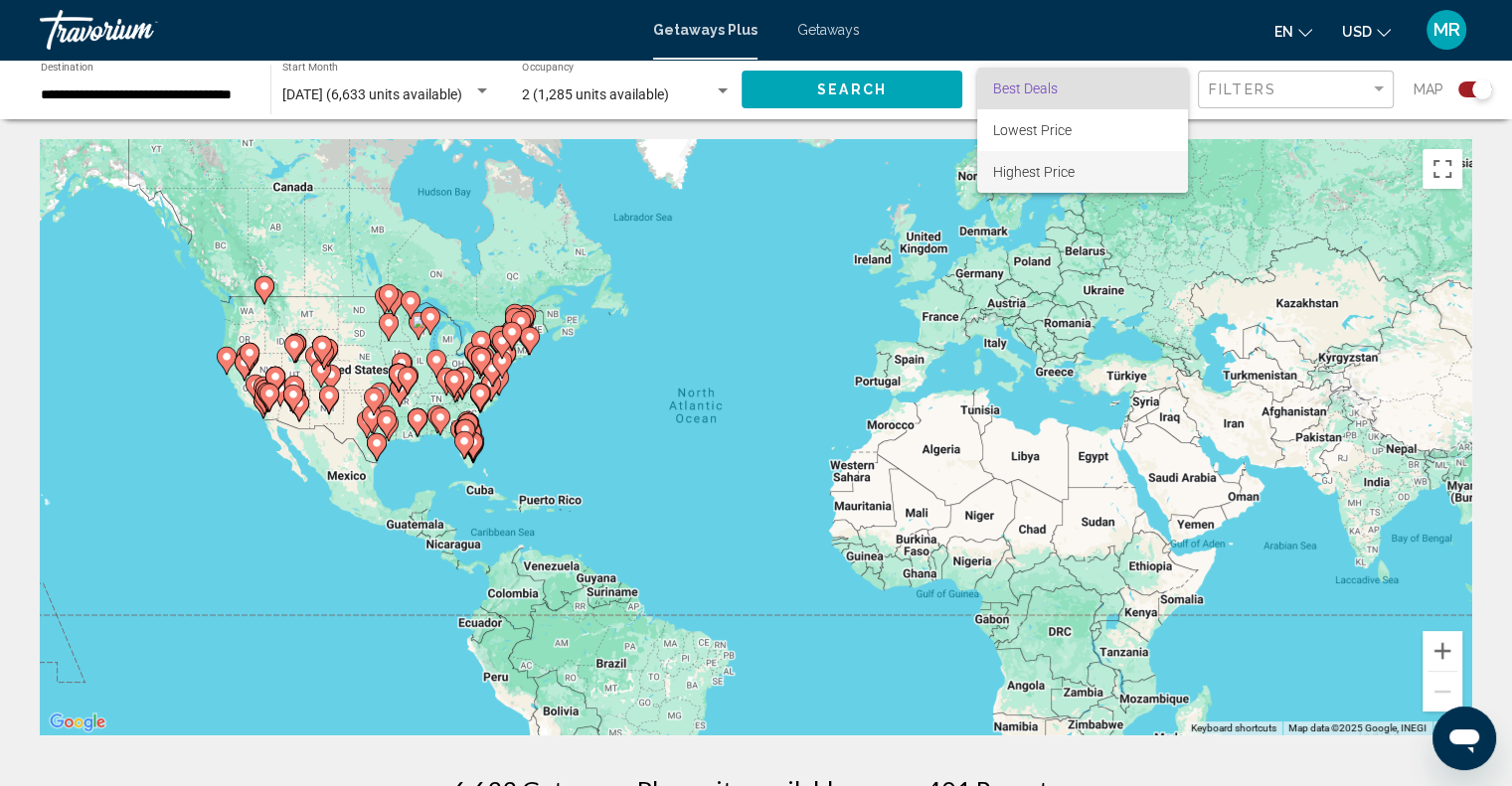 click on "Highest Price" at bounding box center (1083, 172) 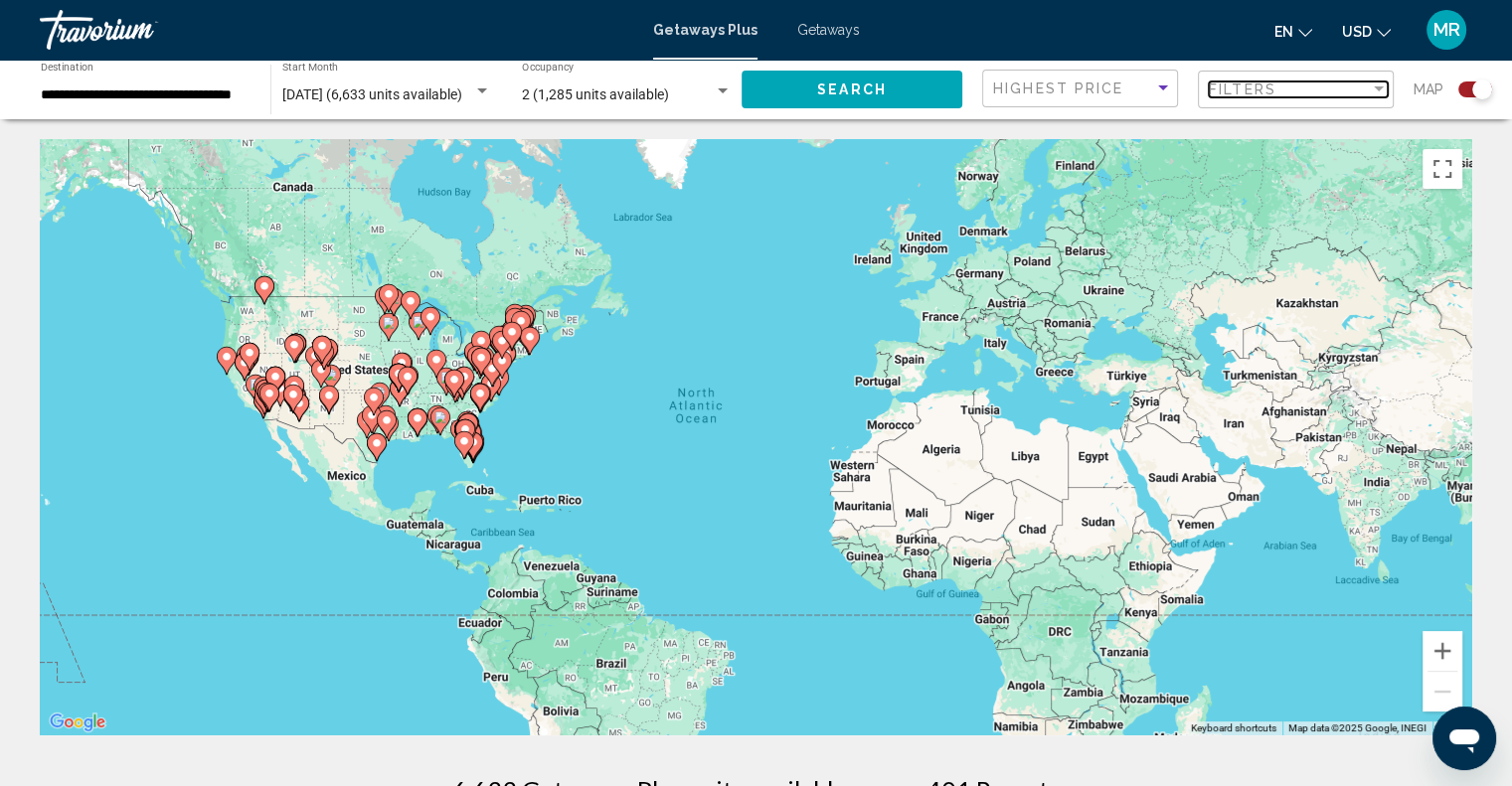 click at bounding box center [1379, 88] 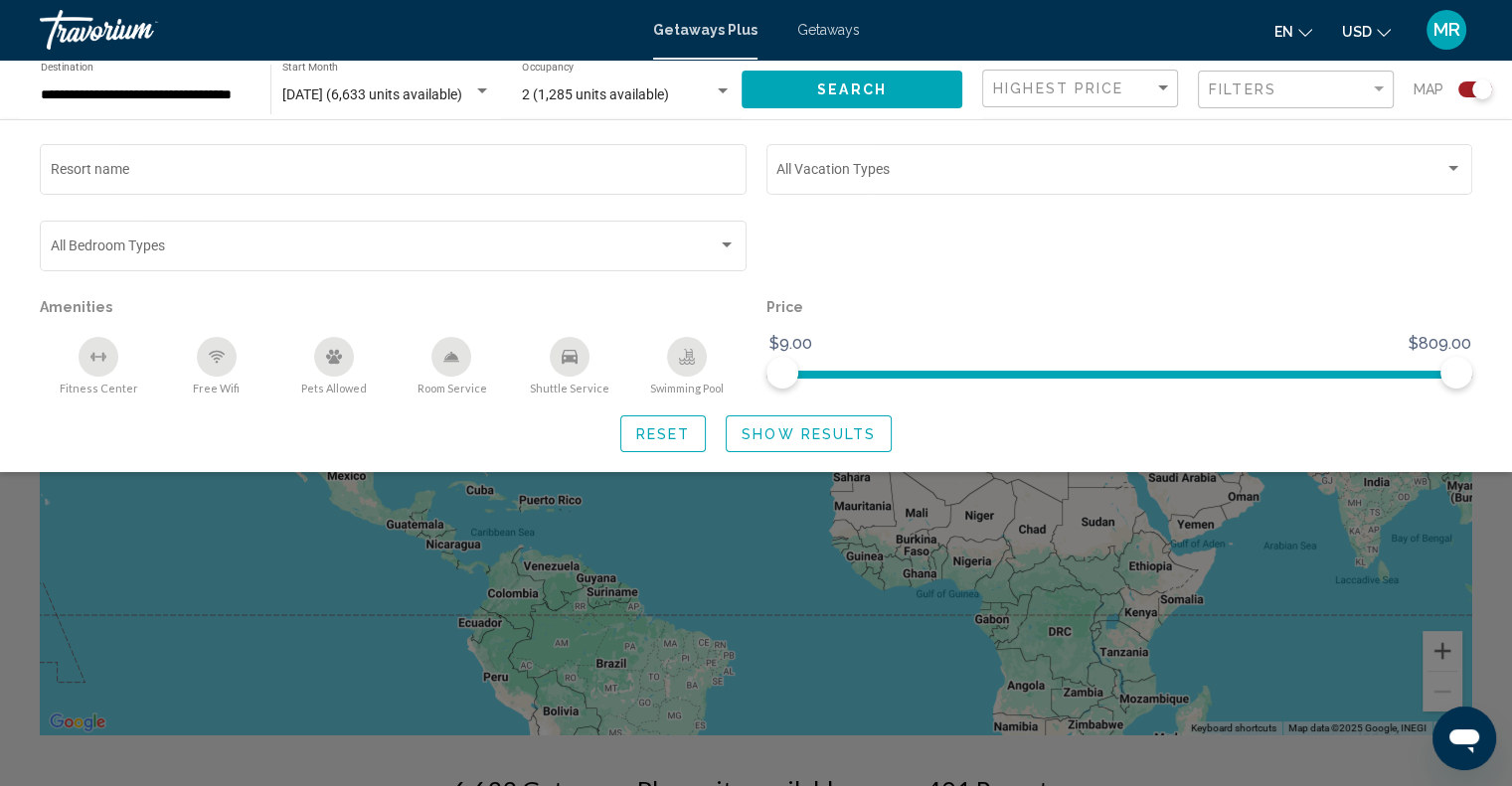 click 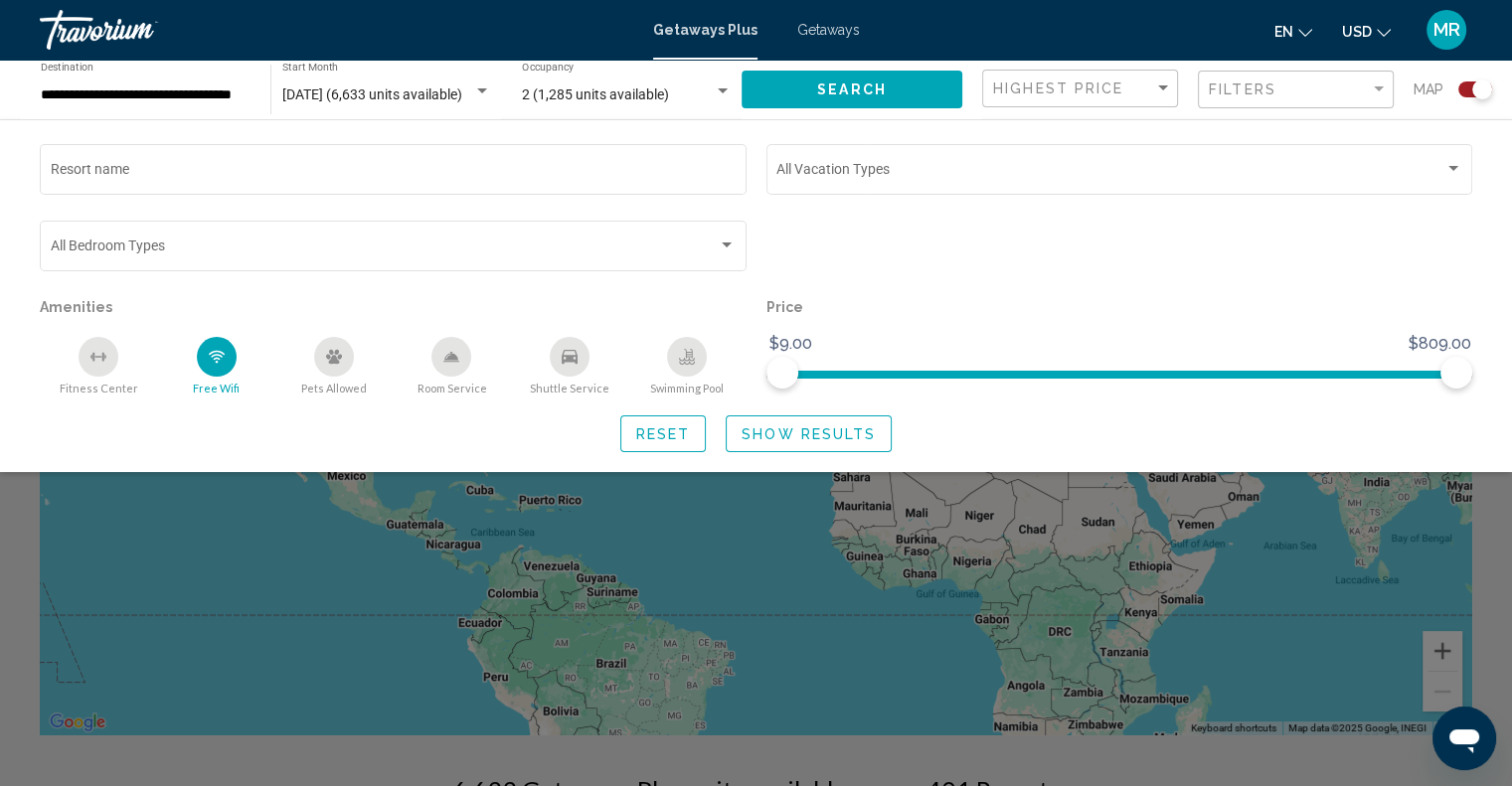 click on "Shuttle Service" 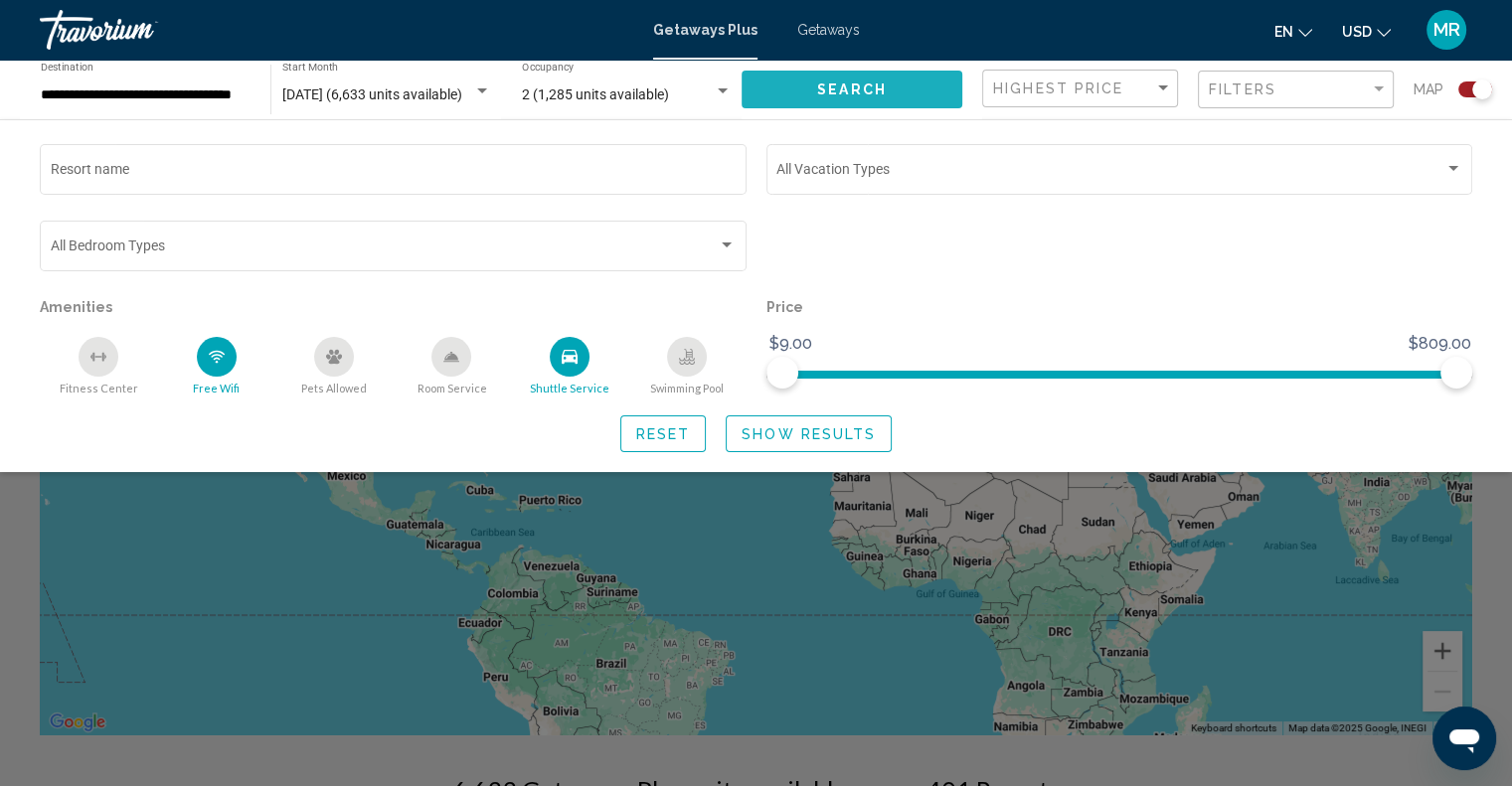 click on "Search" 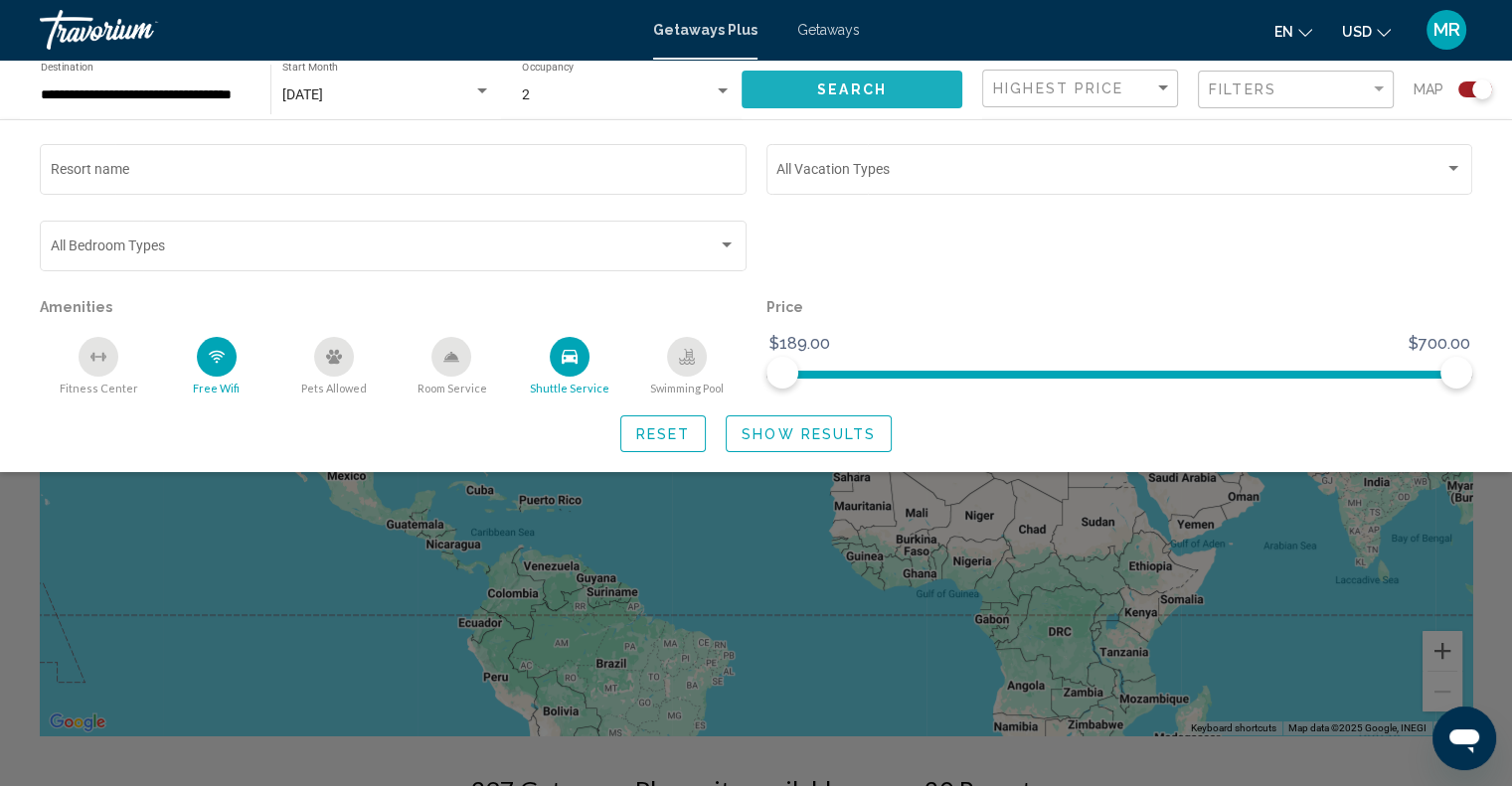 click on "Search" 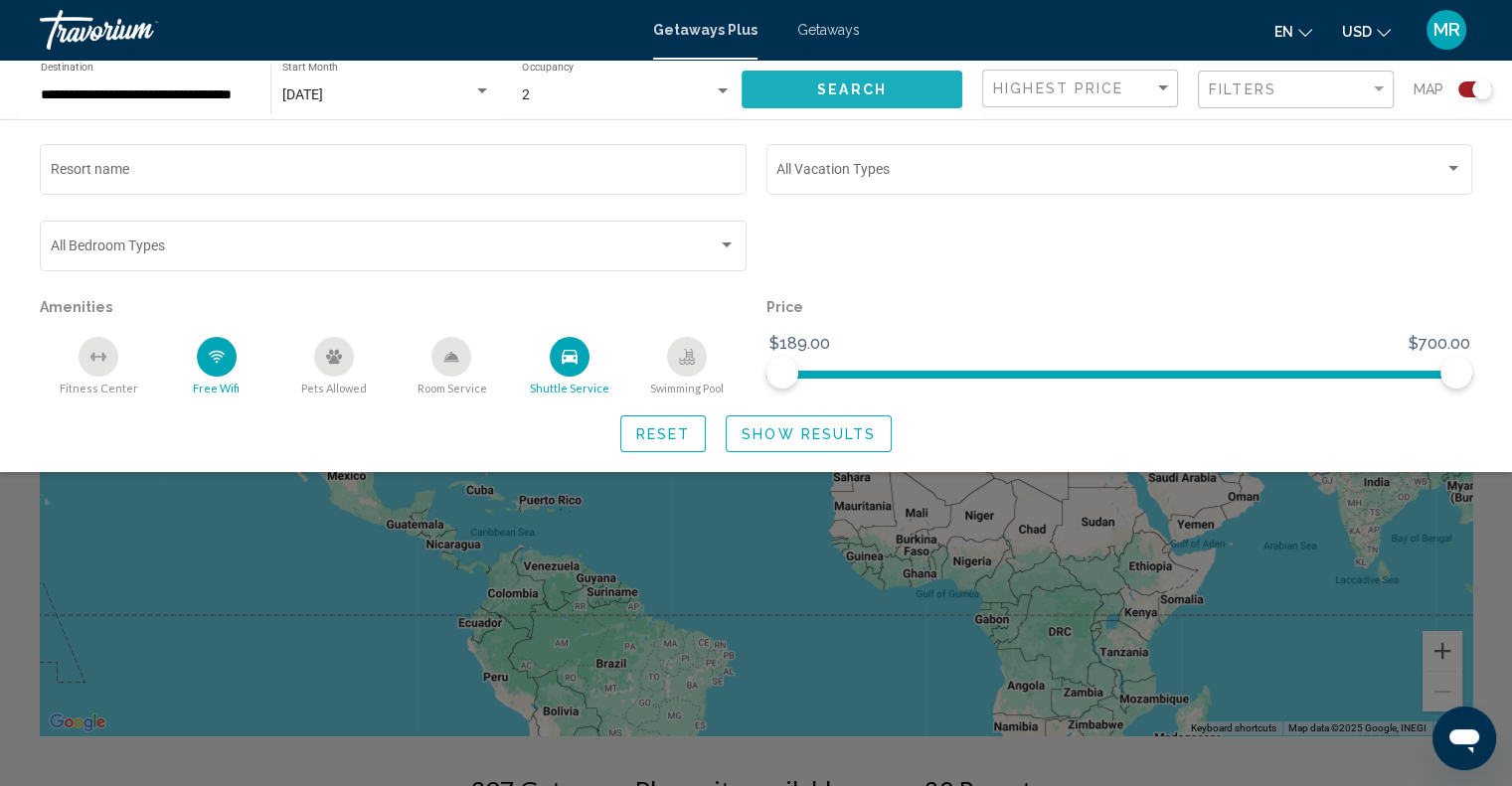 click on "Search" 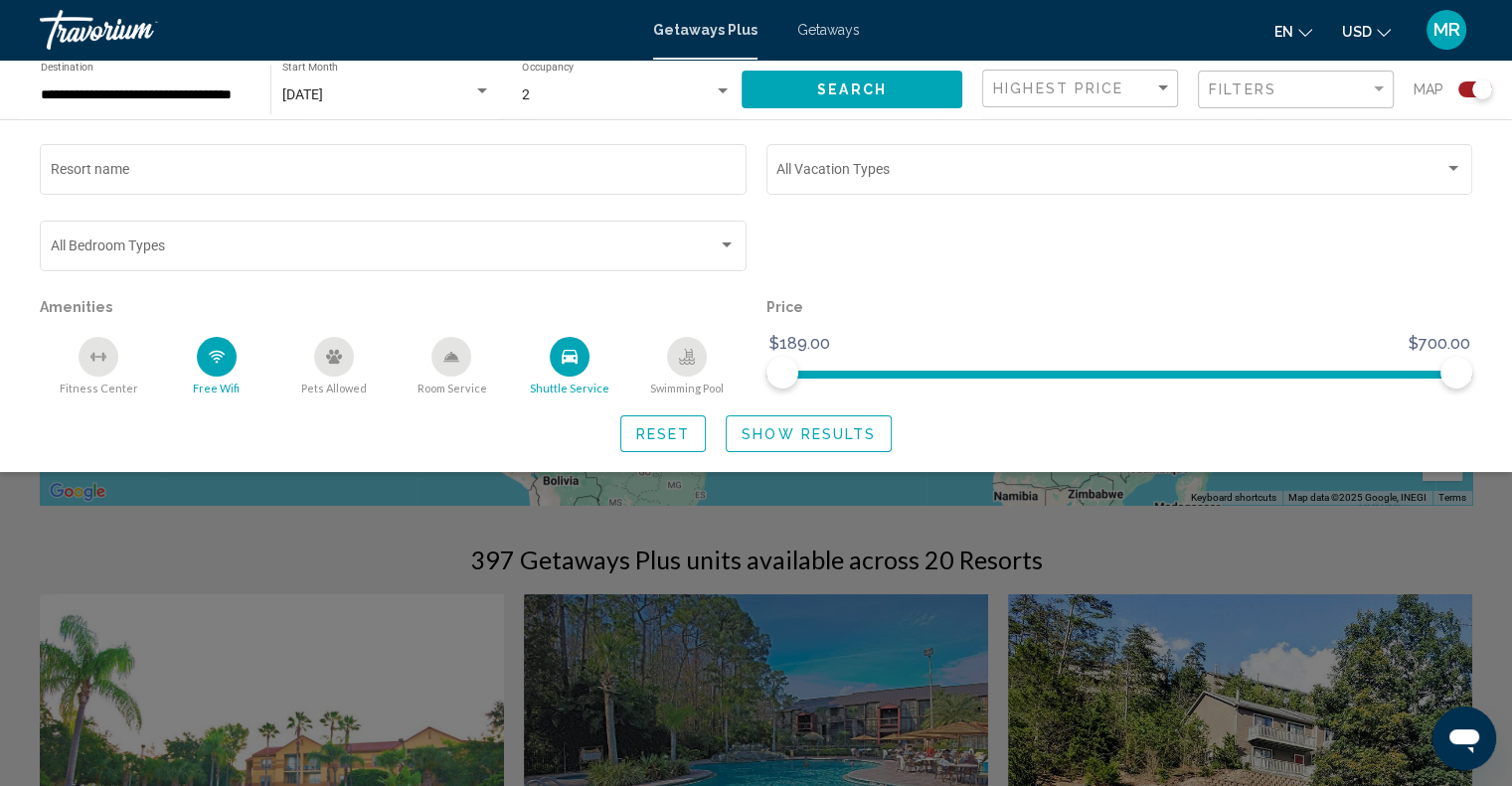 scroll, scrollTop: 497, scrollLeft: 0, axis: vertical 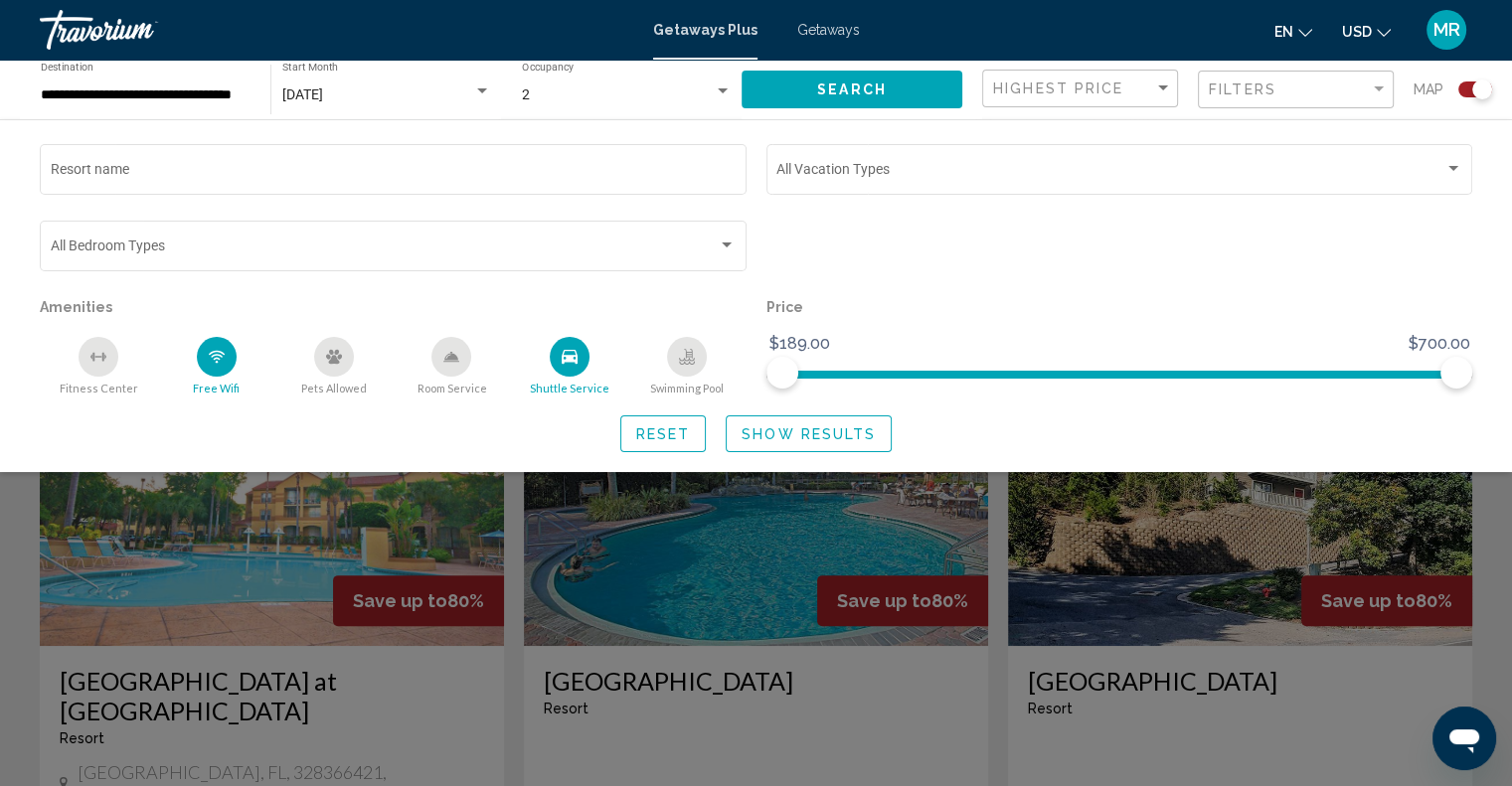 click 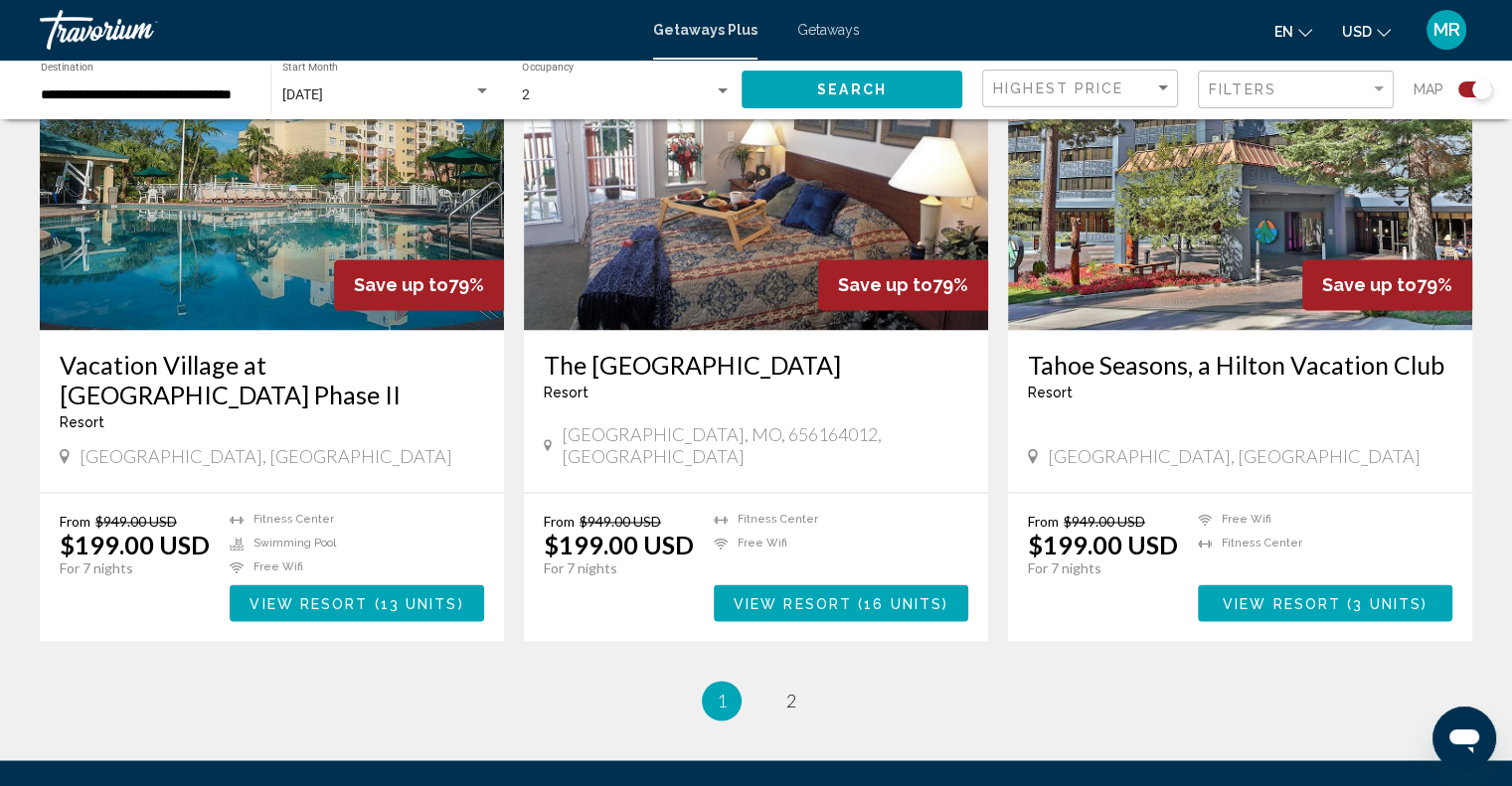 scroll, scrollTop: 2981, scrollLeft: 0, axis: vertical 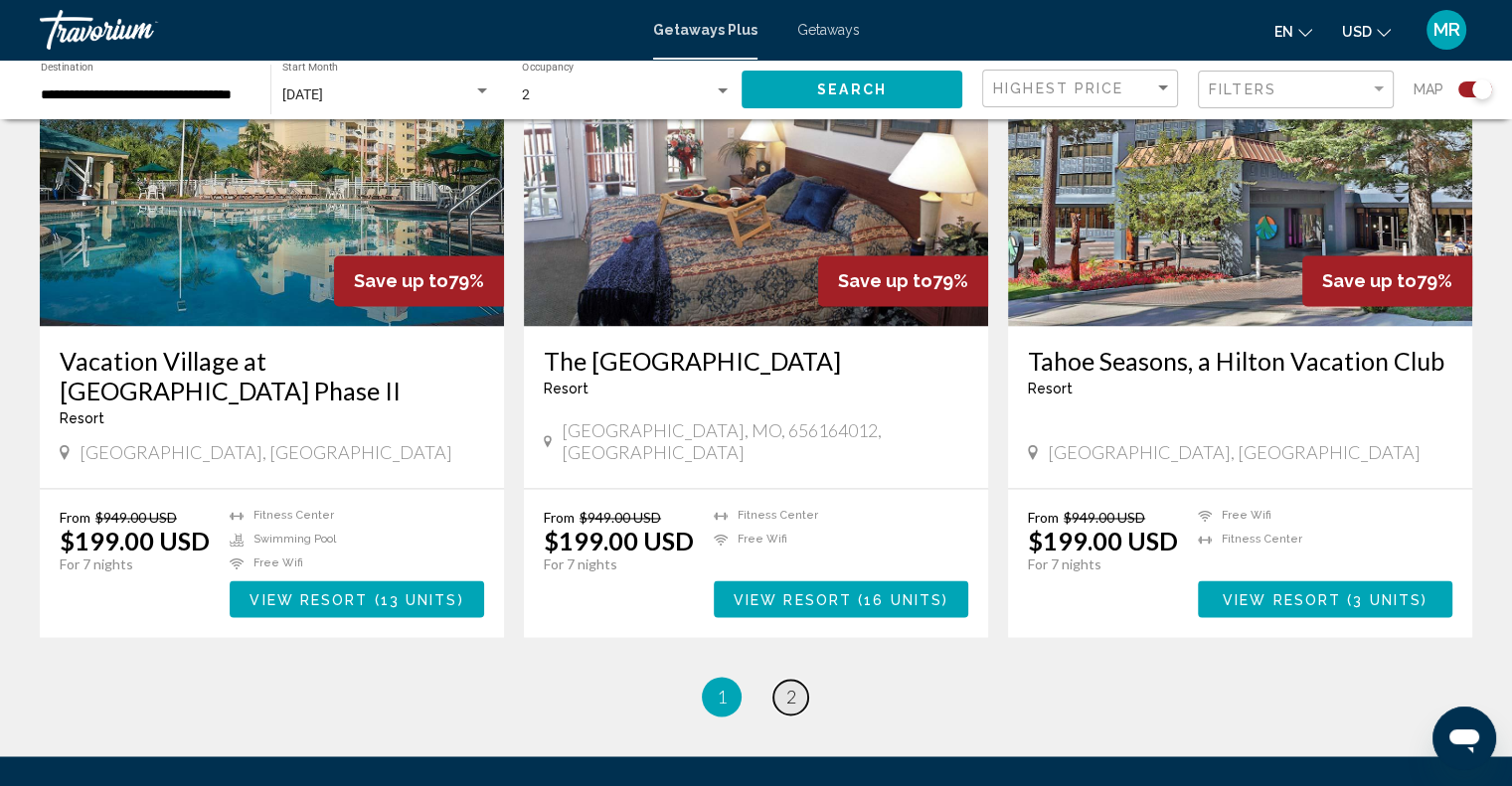 click on "2" at bounding box center [791, 697] 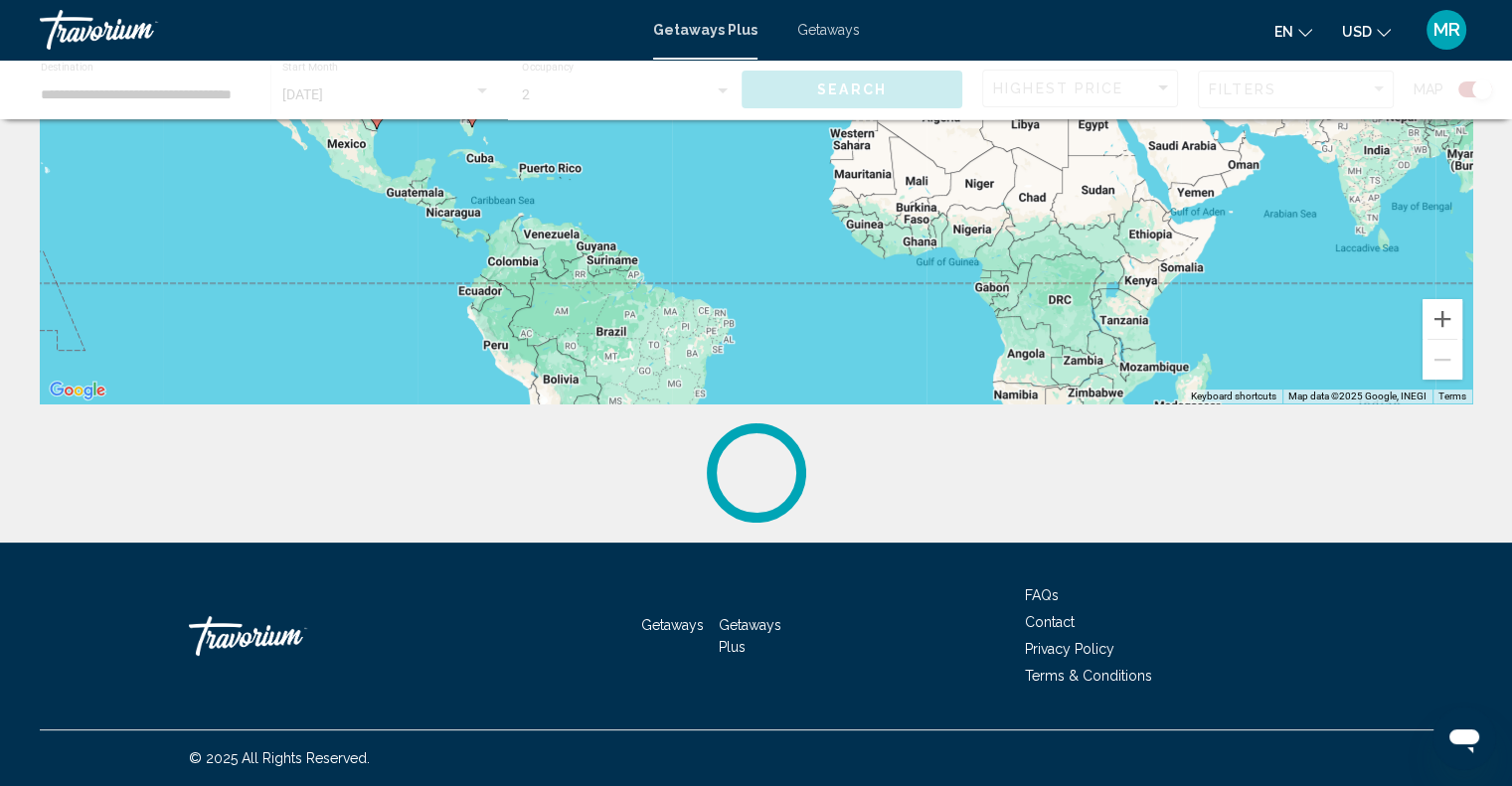 scroll, scrollTop: 0, scrollLeft: 0, axis: both 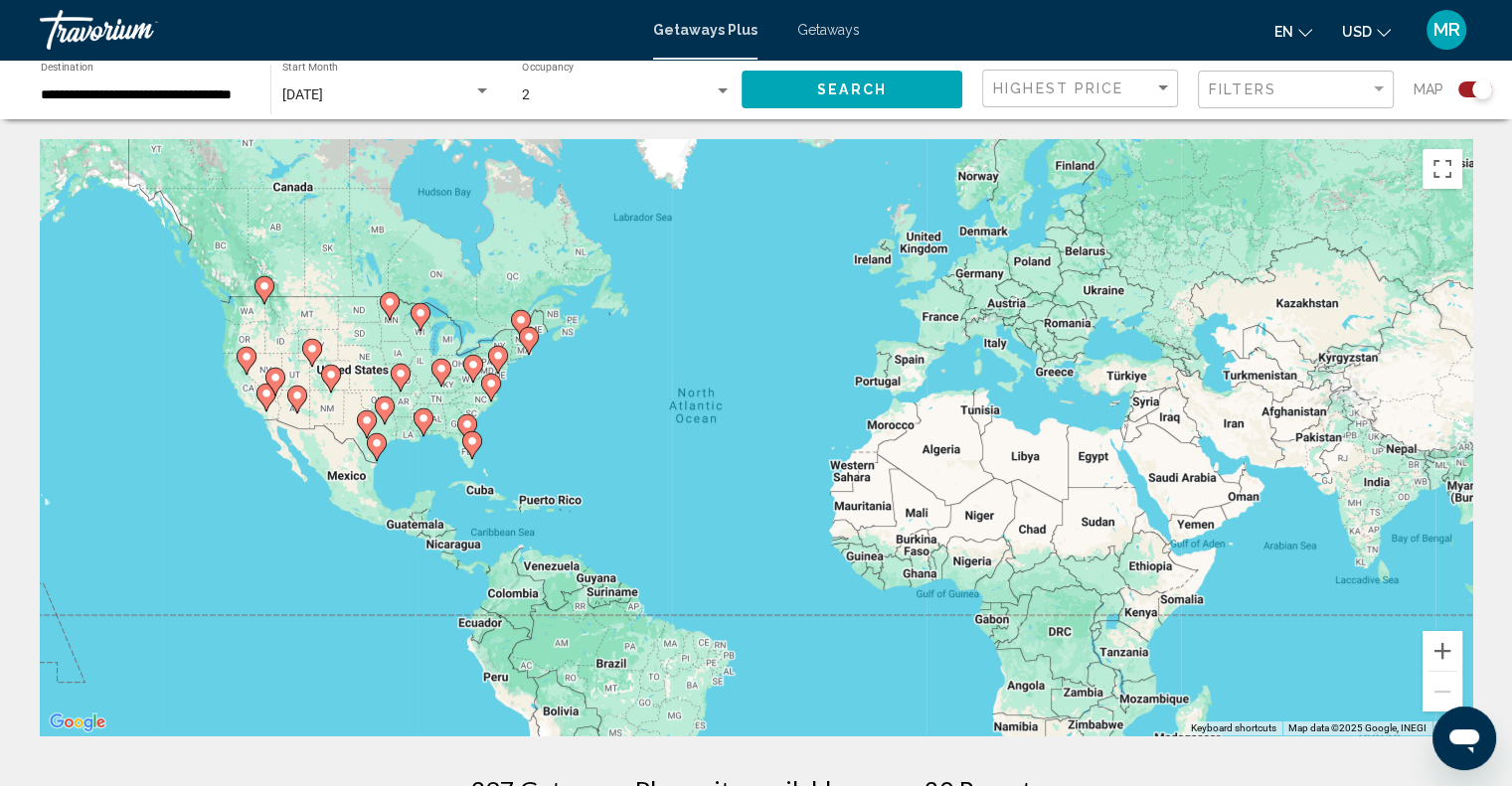 click on "To navigate, press the arrow keys. To activate drag with keyboard, press Alt + Enter. Once in keyboard drag state, use the arrow keys to move the marker. To complete the drag, press the Enter key. To cancel, press Escape." at bounding box center (756, 437) 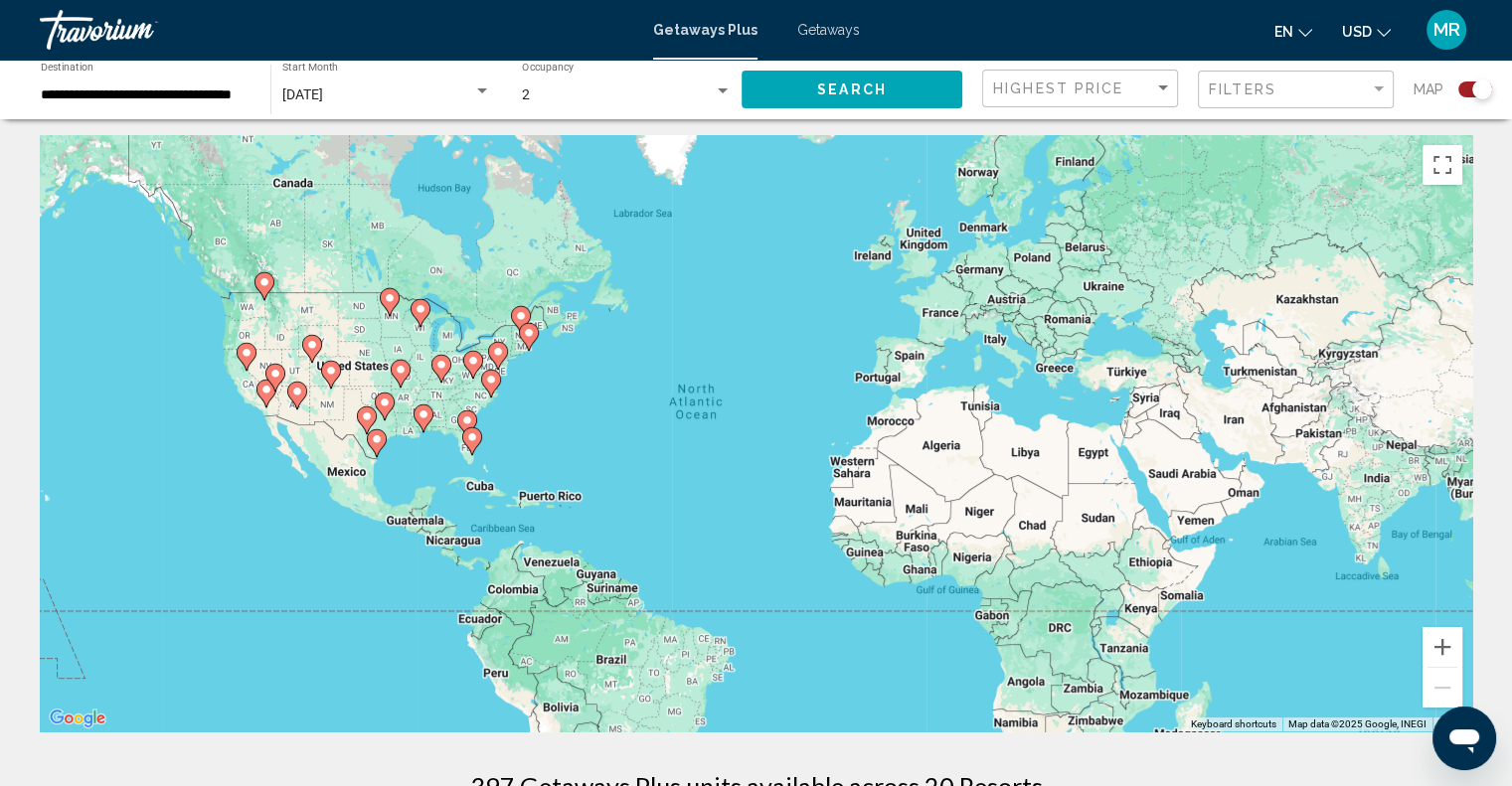 scroll, scrollTop: 0, scrollLeft: 0, axis: both 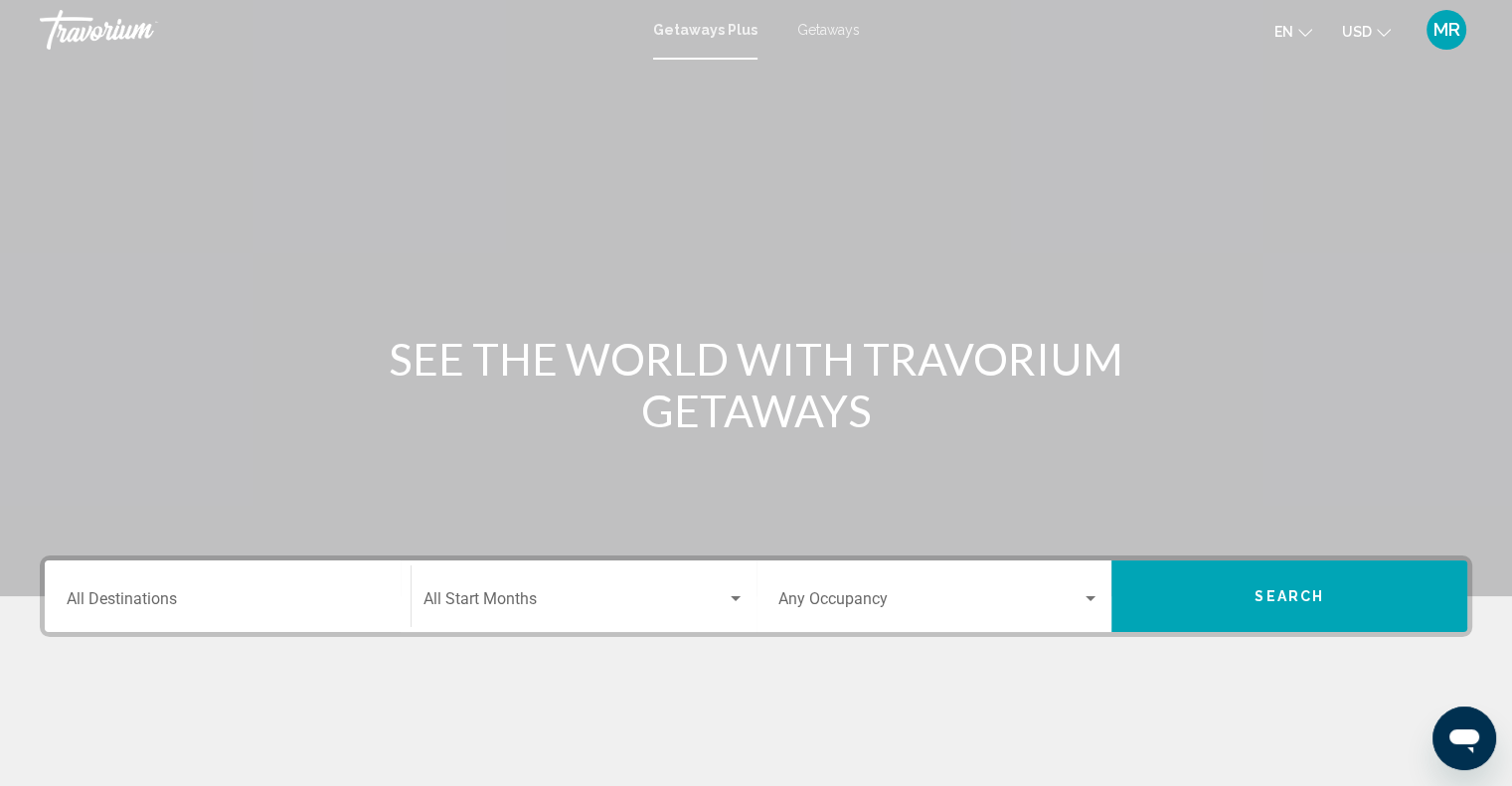 click on "Getaways" at bounding box center (828, 30) 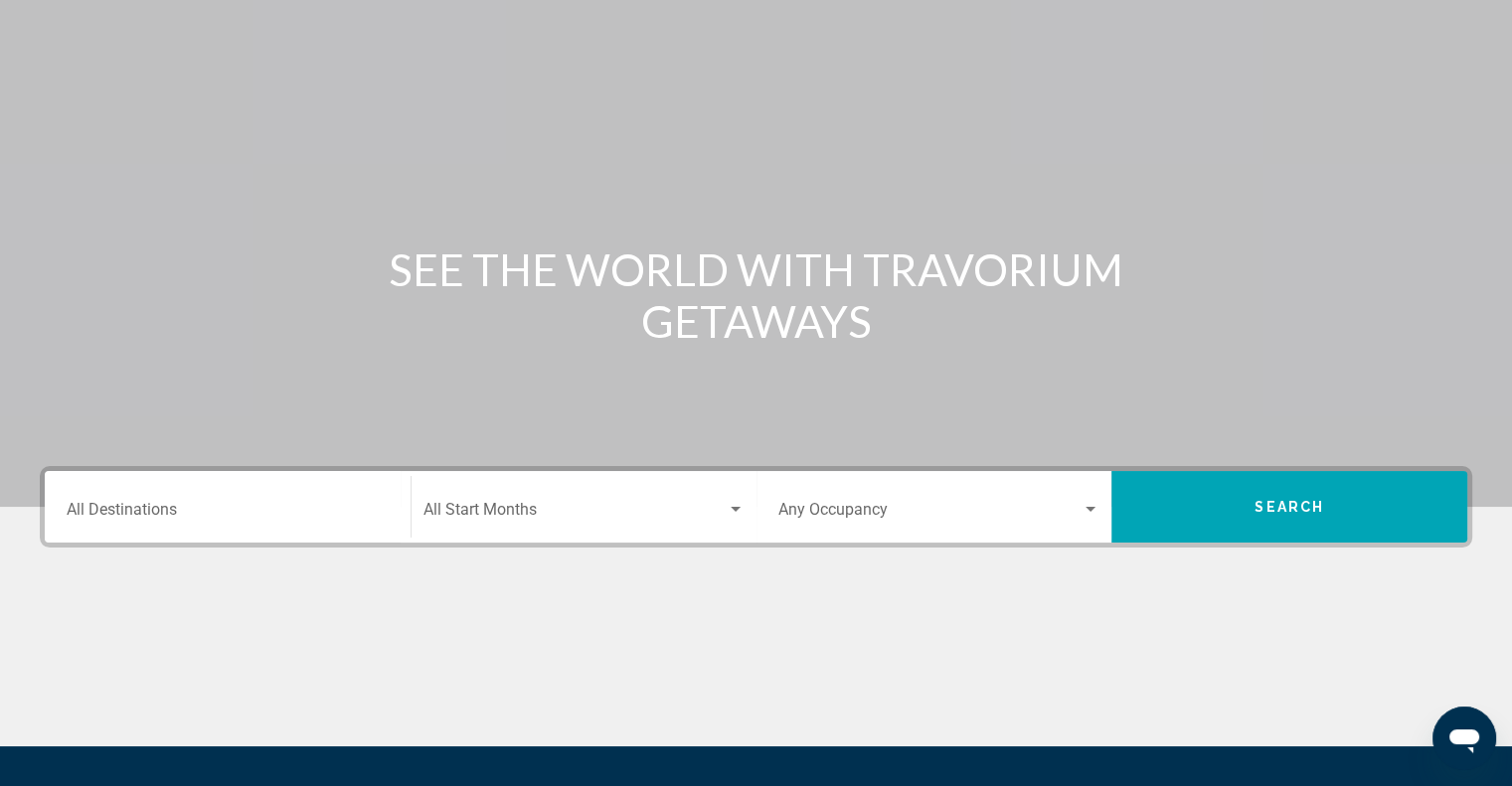 scroll, scrollTop: 199, scrollLeft: 0, axis: vertical 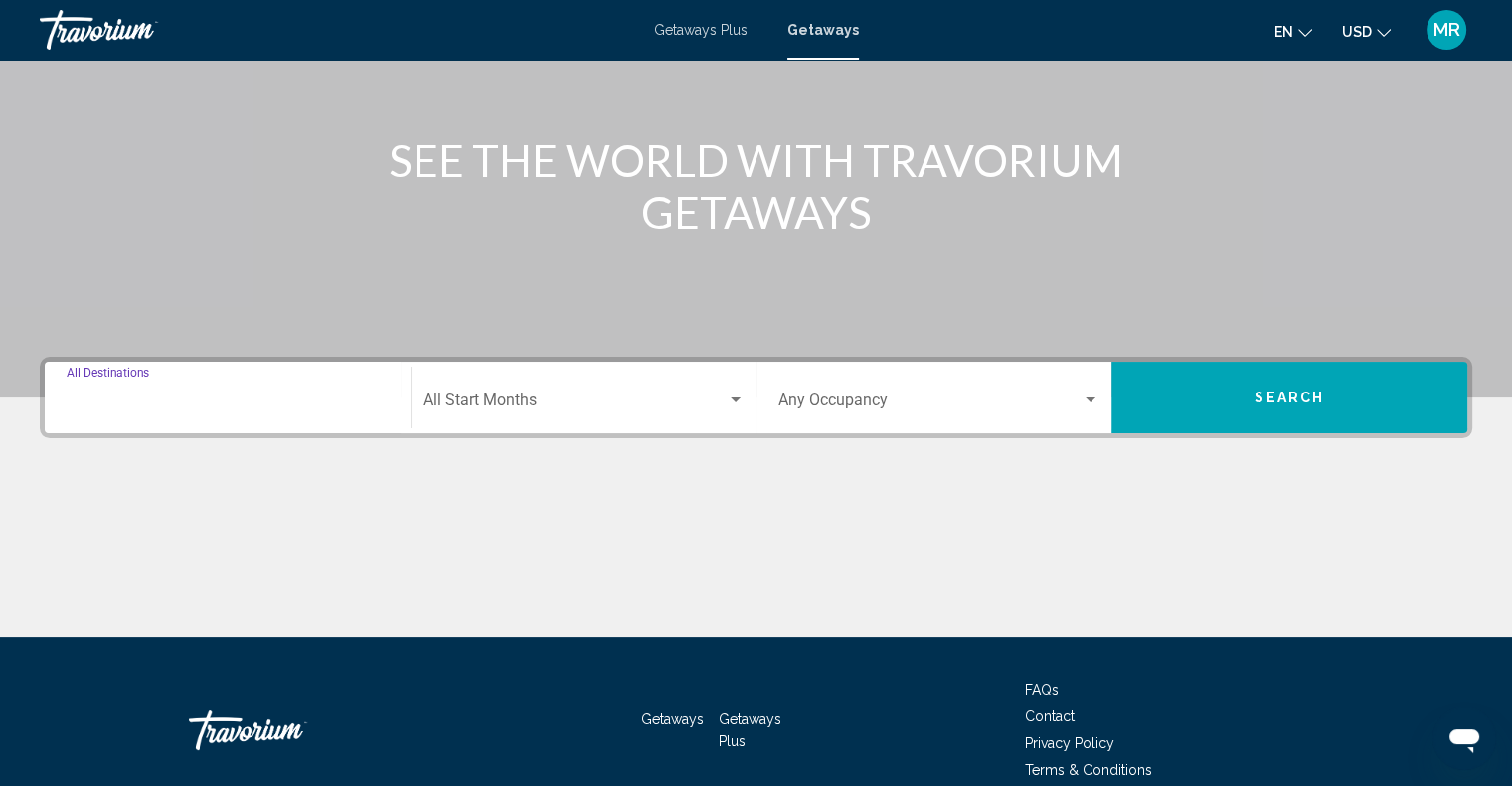 click on "Destination All Destinations" at bounding box center [228, 404] 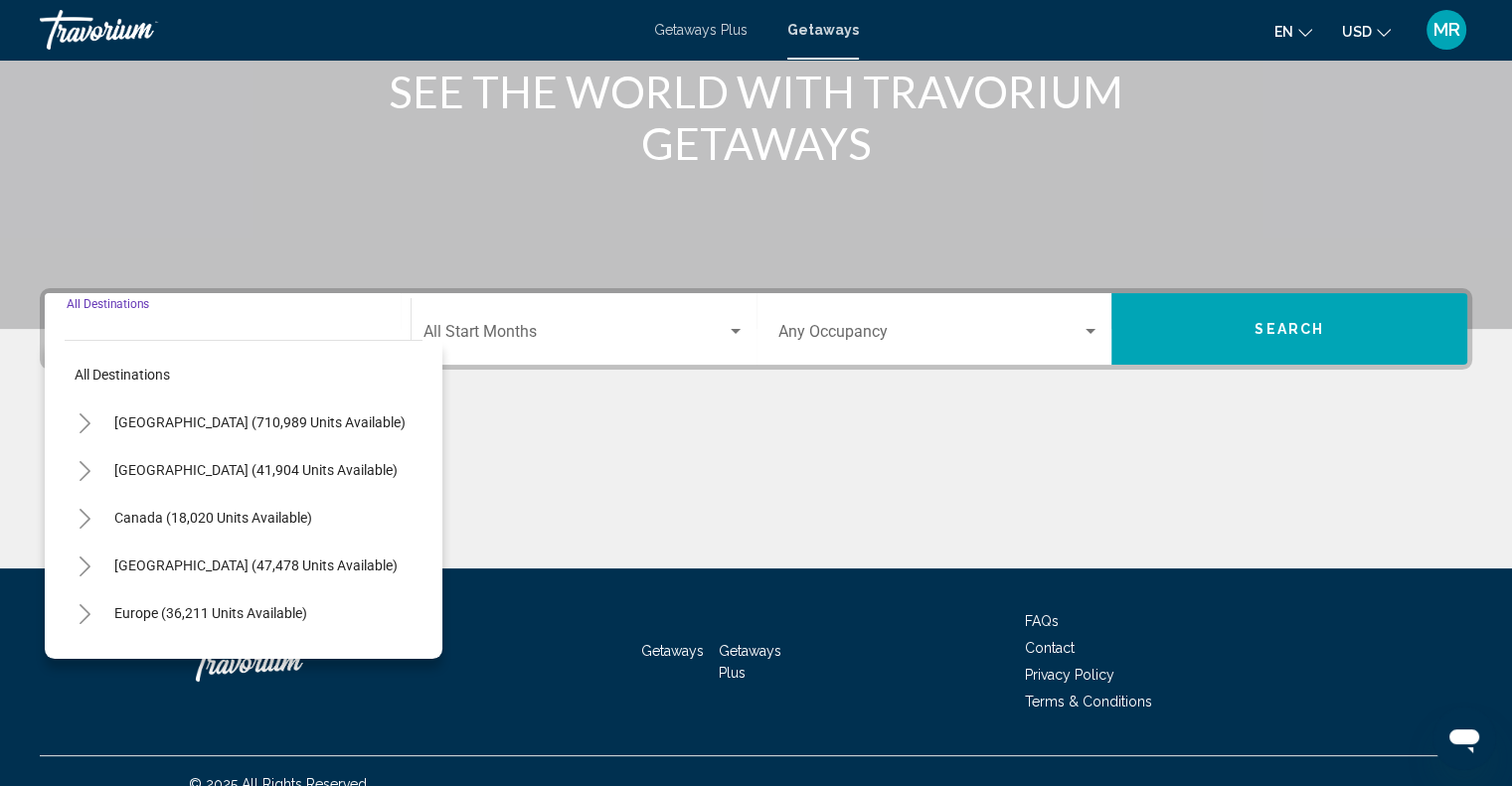 scroll, scrollTop: 292, scrollLeft: 0, axis: vertical 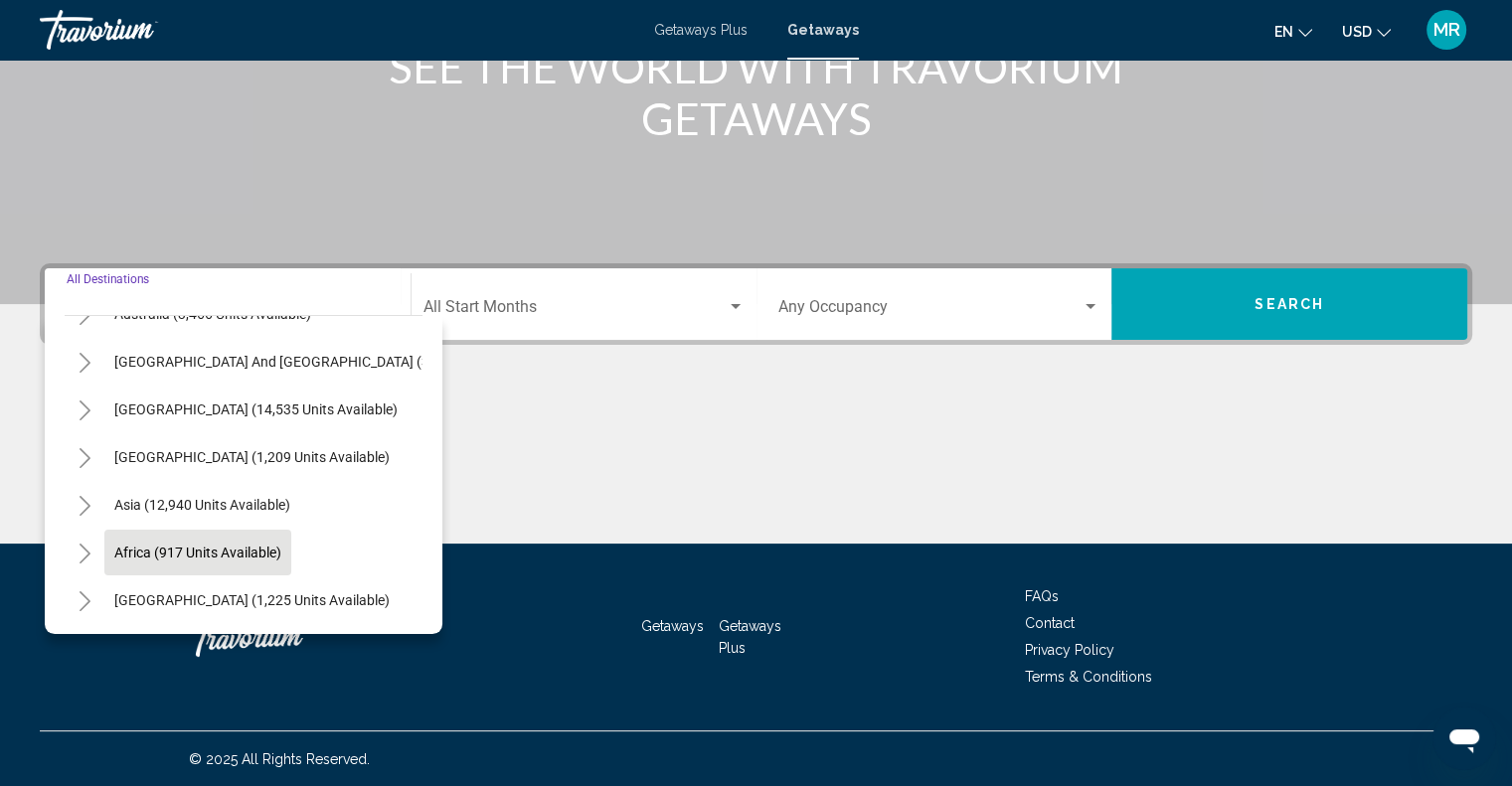 click on "Africa (917 units available)" at bounding box center (252, 600) 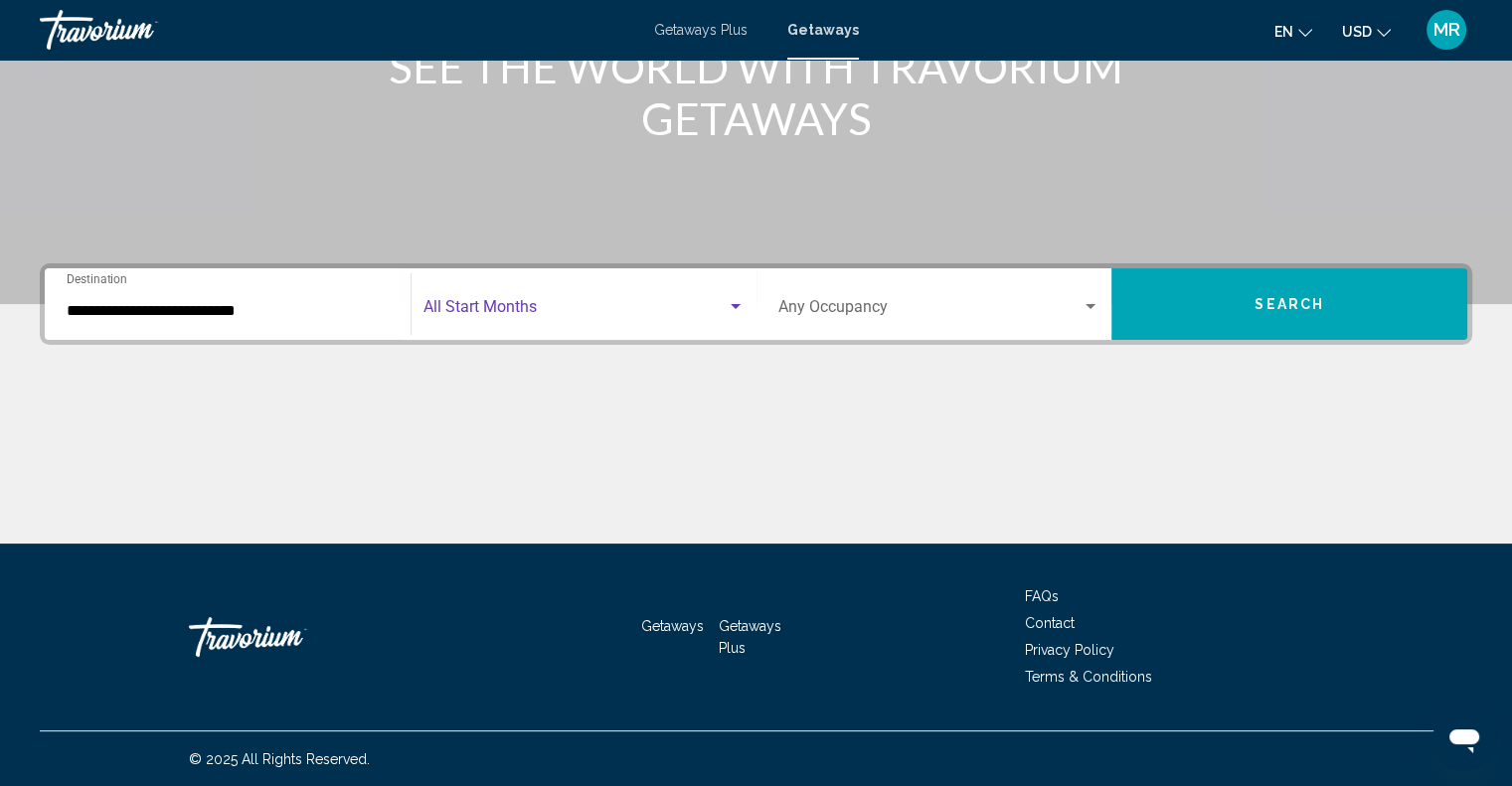 click at bounding box center (736, 306) 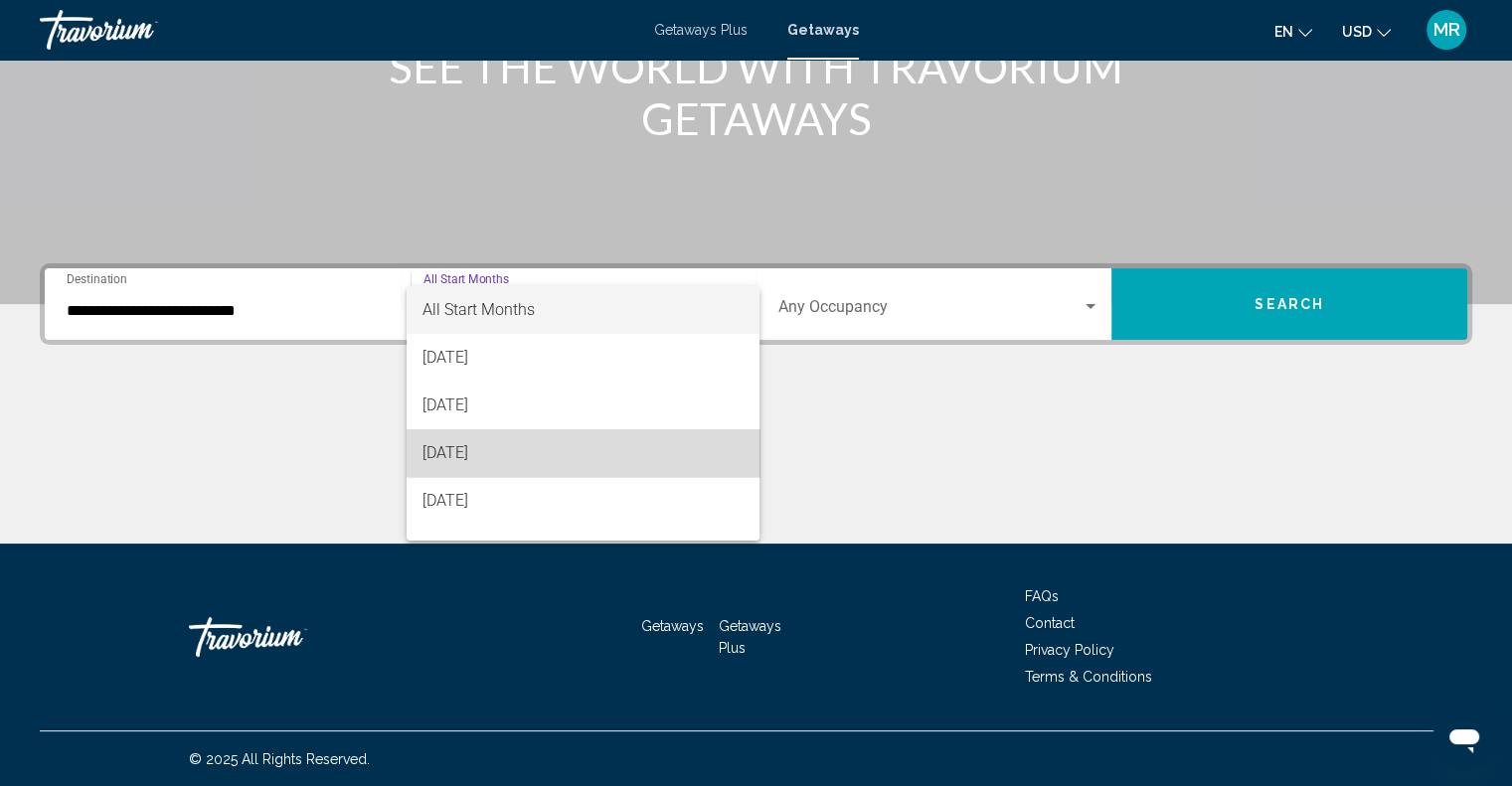 click on "[DATE]" at bounding box center [583, 453] 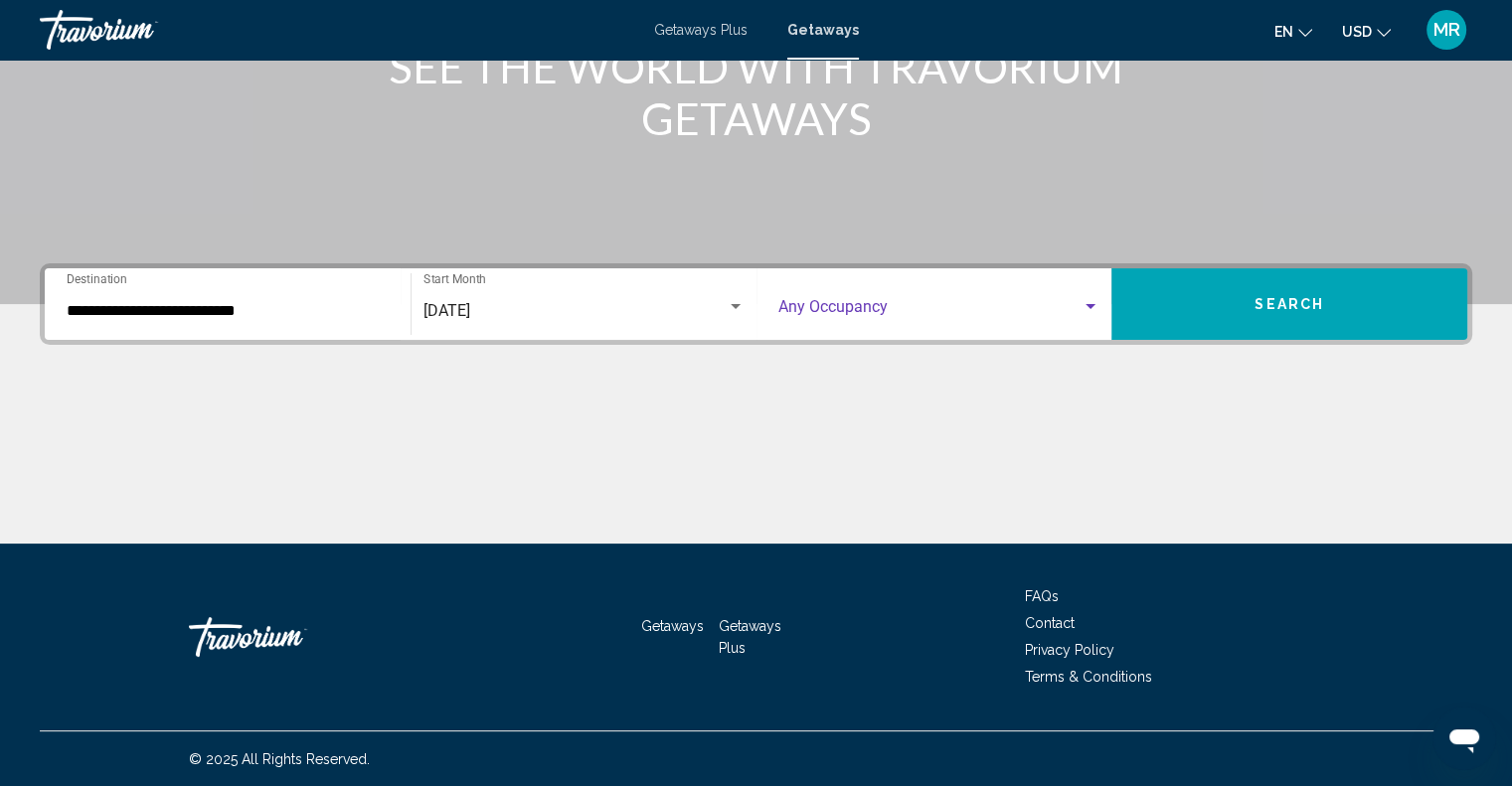 click at bounding box center [1091, 306] 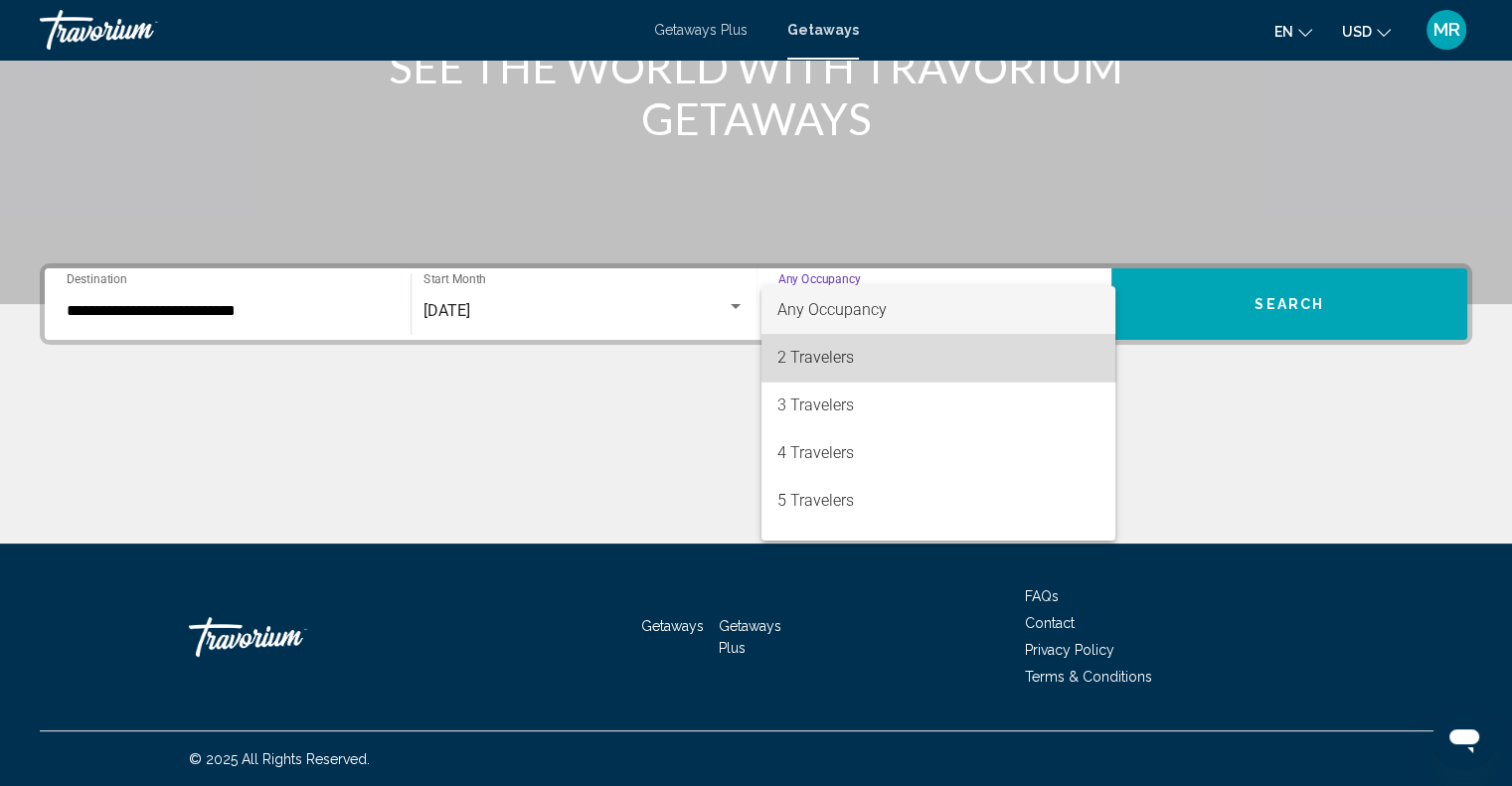 click on "2 Travelers" at bounding box center [938, 358] 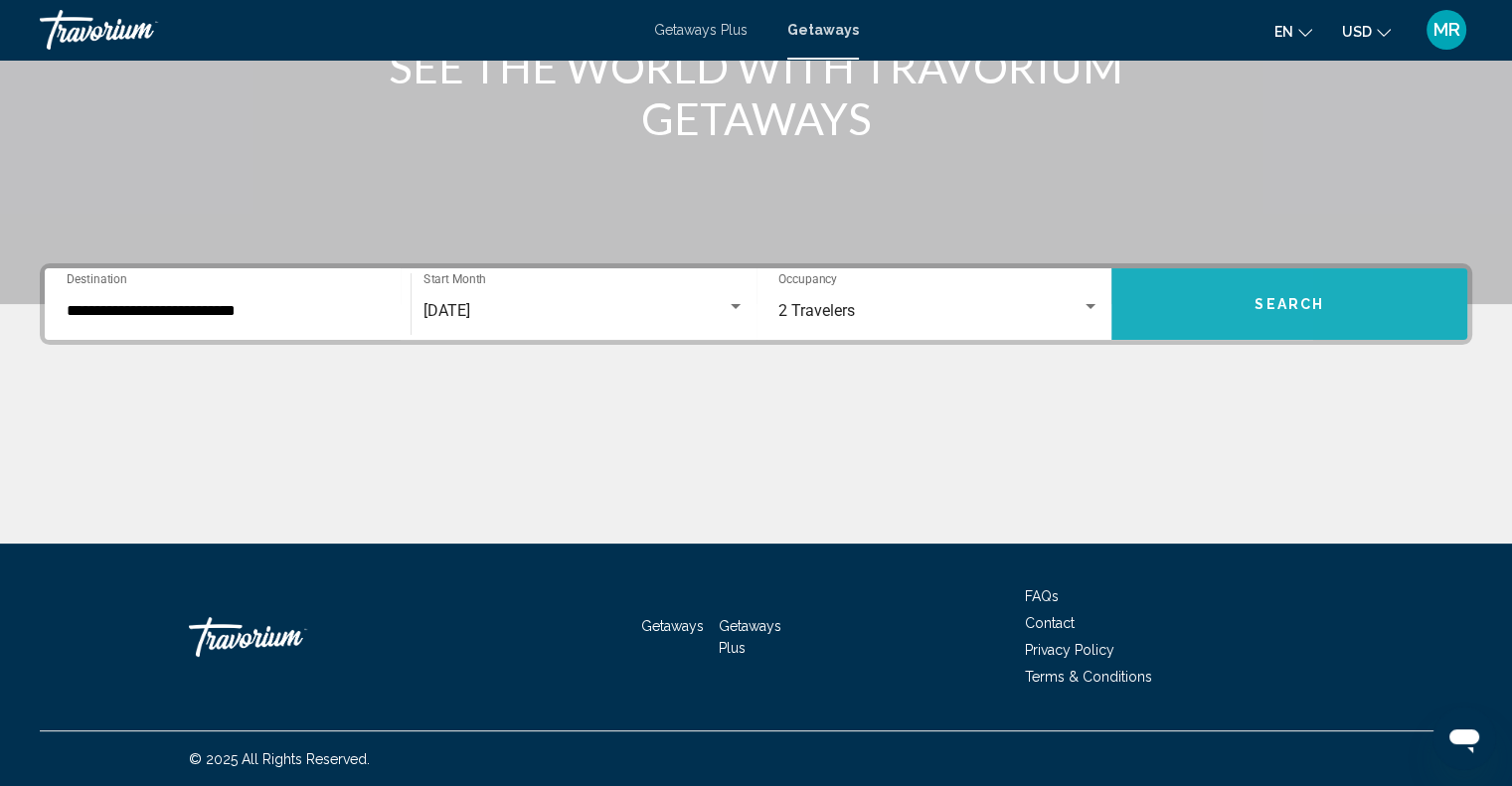 click on "Search" at bounding box center [1289, 304] 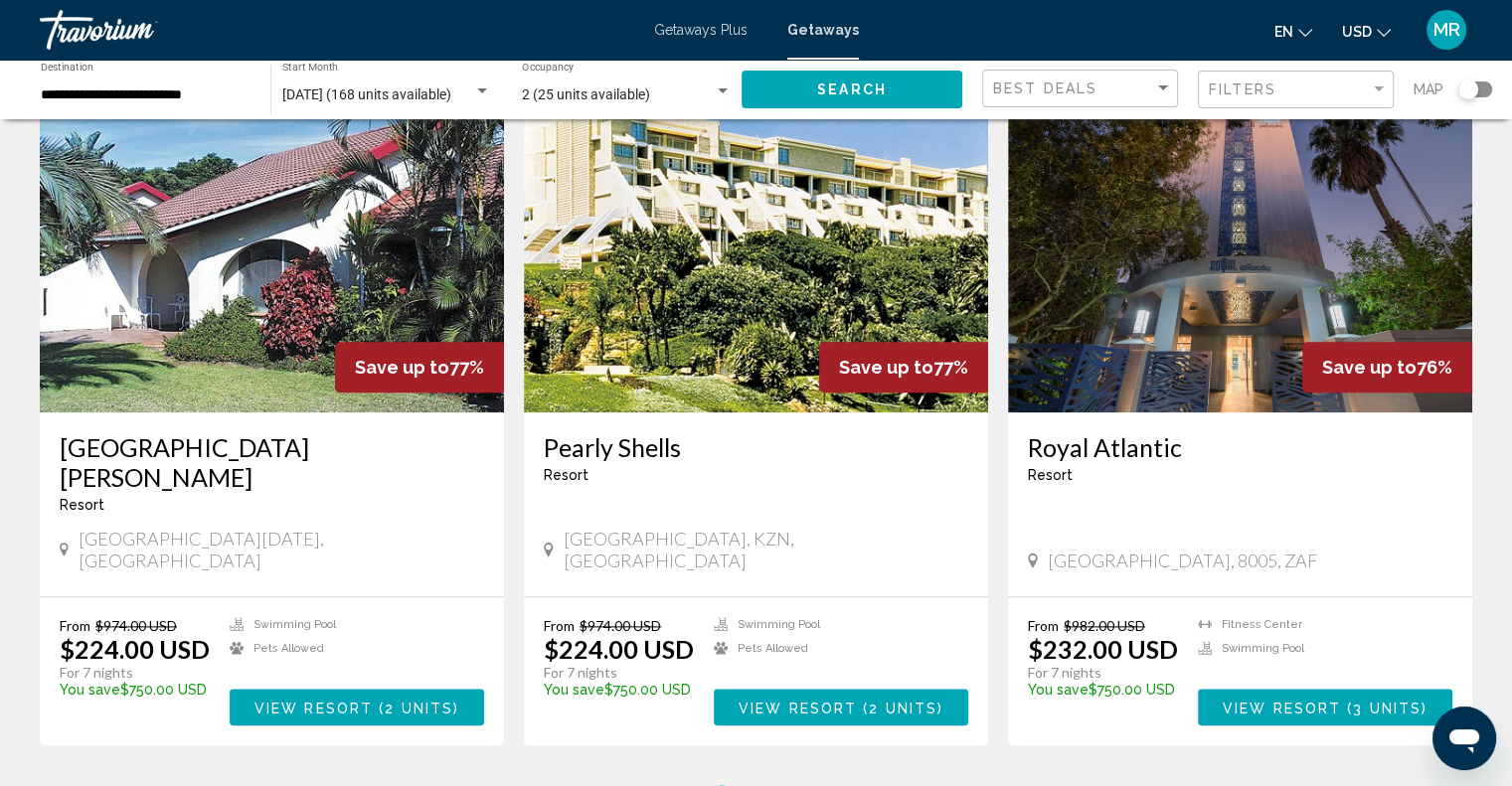 scroll, scrollTop: 2285, scrollLeft: 0, axis: vertical 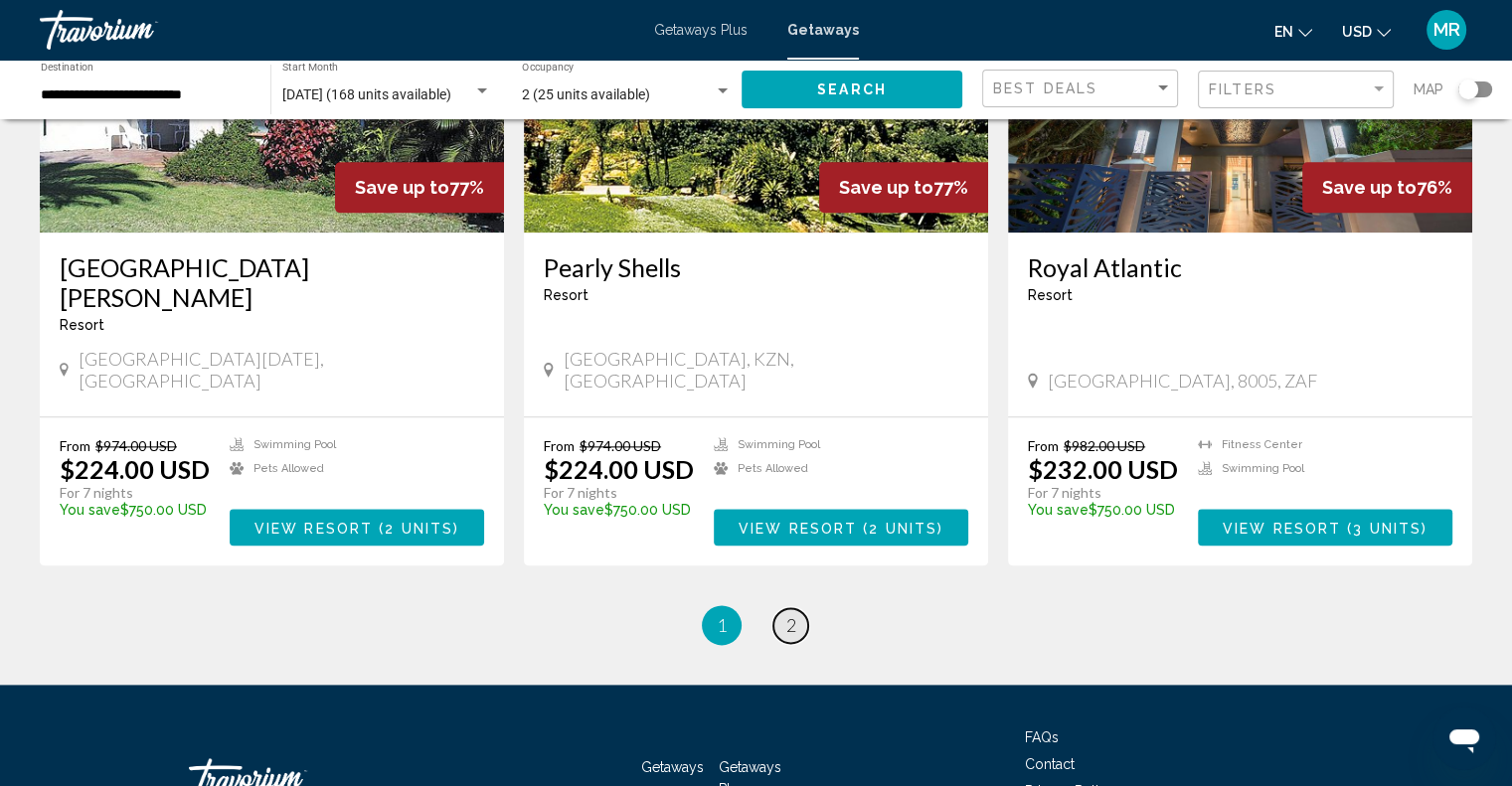 click on "page  2" at bounding box center (790, 625) 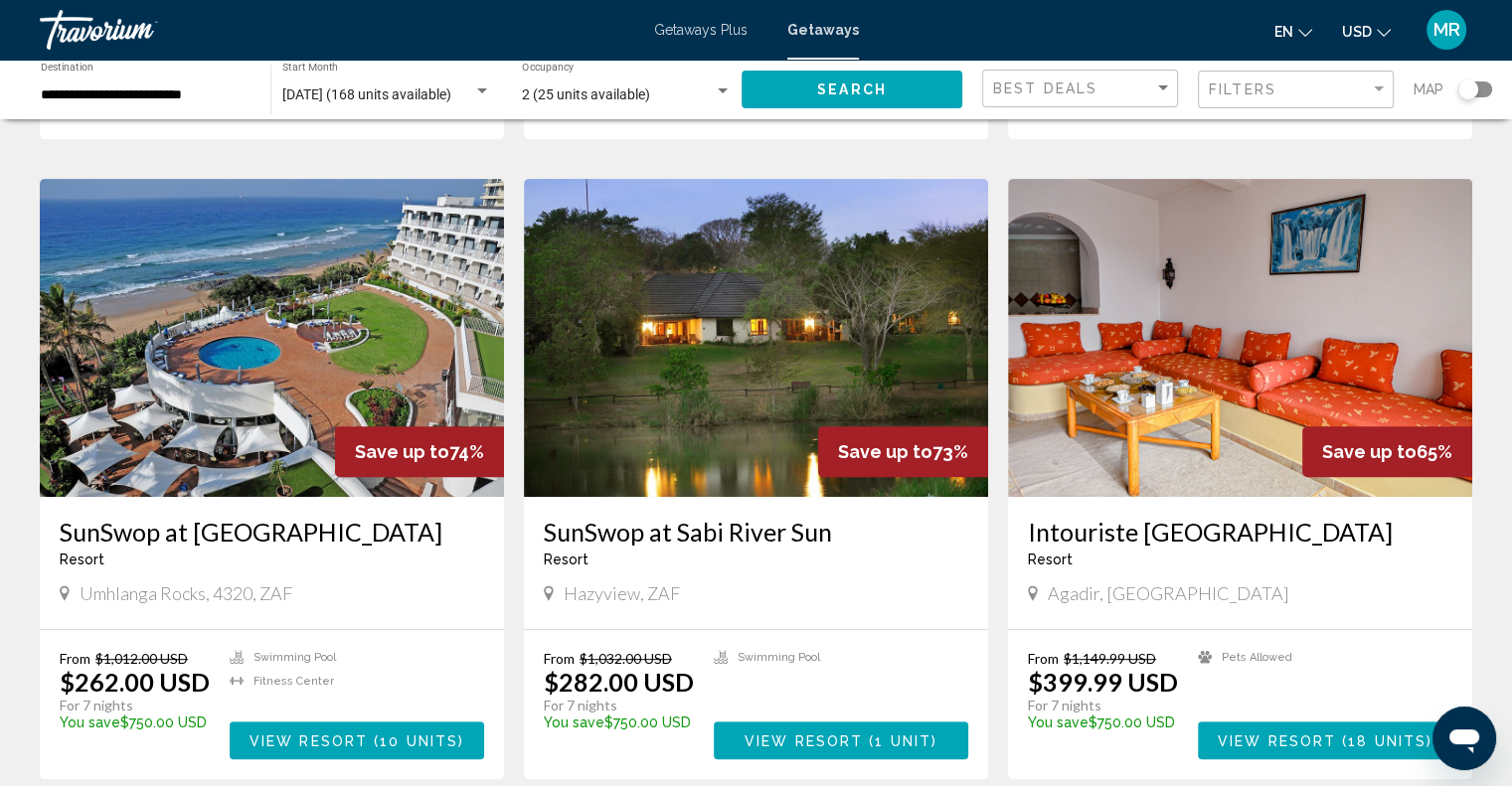 scroll, scrollTop: 696, scrollLeft: 0, axis: vertical 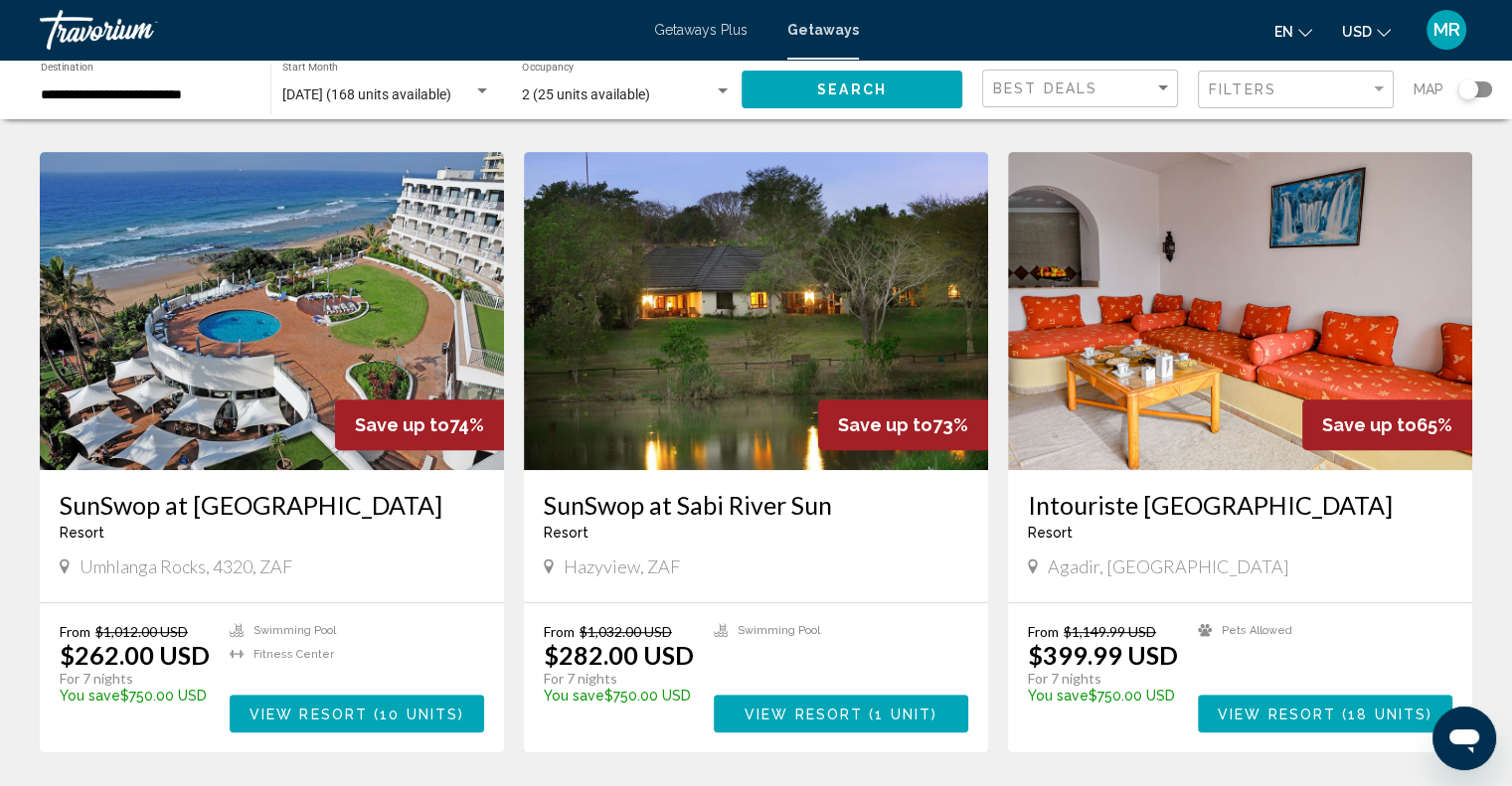 click on "SunSwop at [GEOGRAPHIC_DATA]  -  This is an adults only resort
[STREET_ADDRESS]" at bounding box center [271, 536] 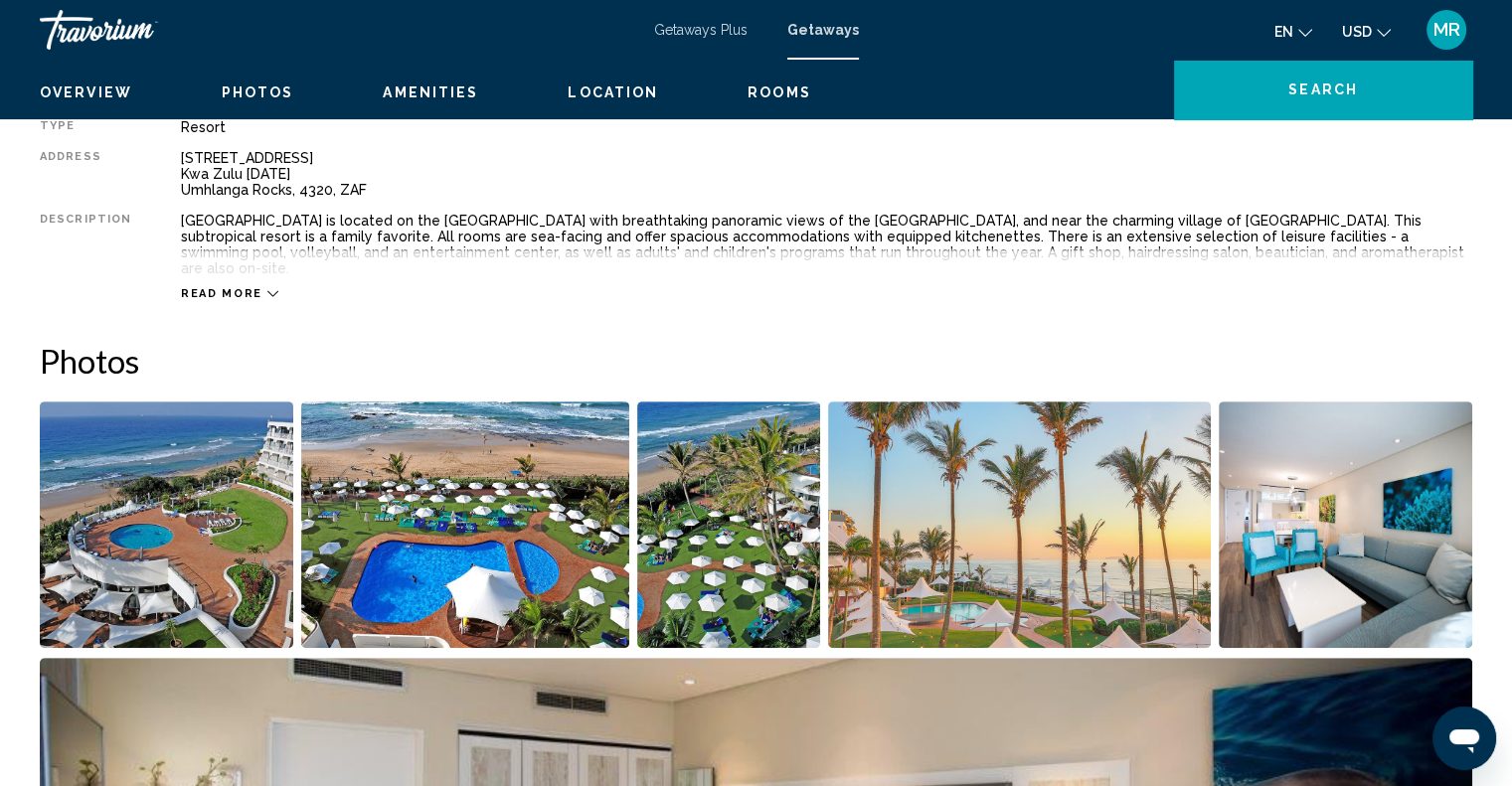 scroll, scrollTop: 0, scrollLeft: 0, axis: both 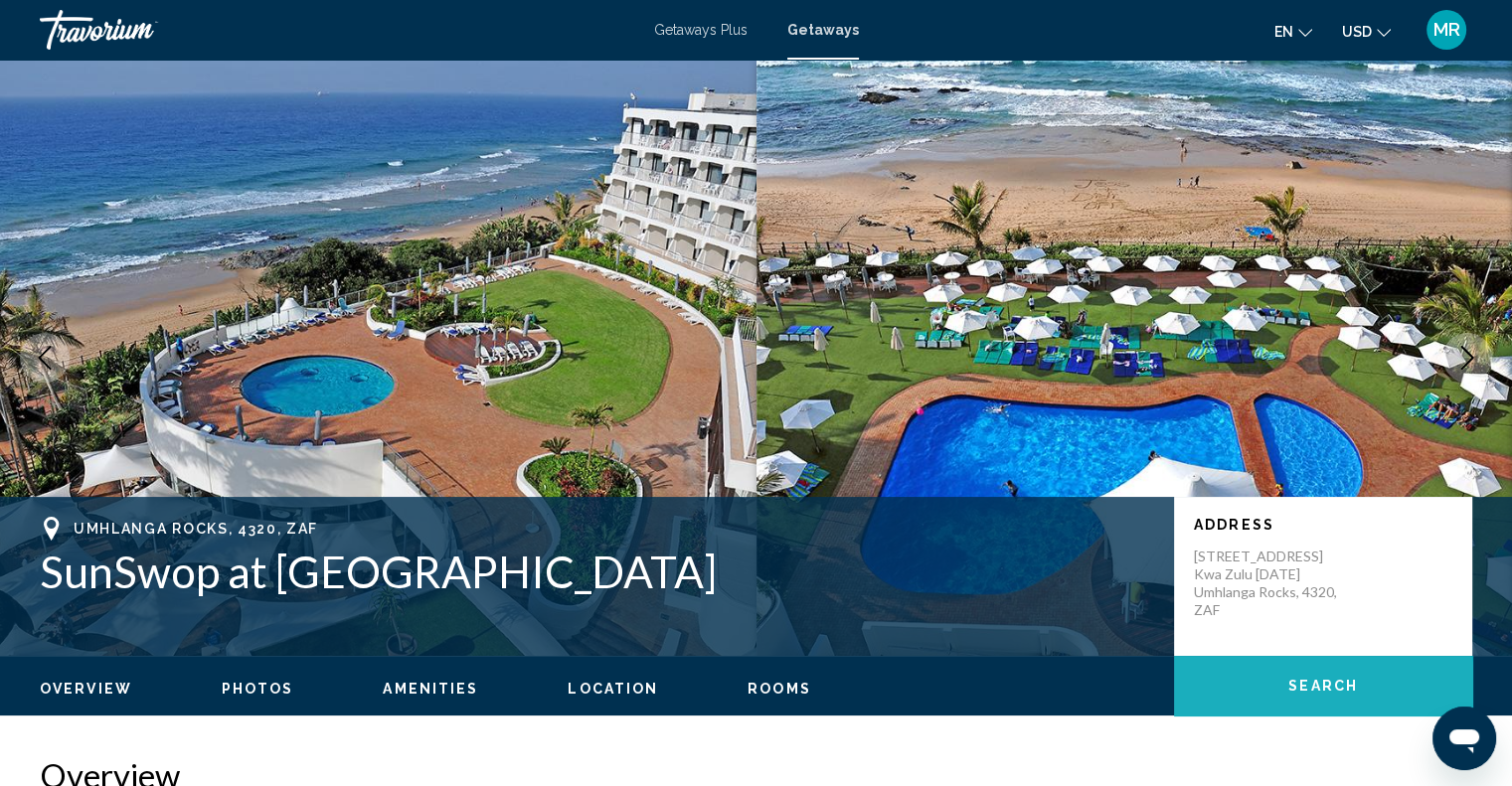click on "Search" 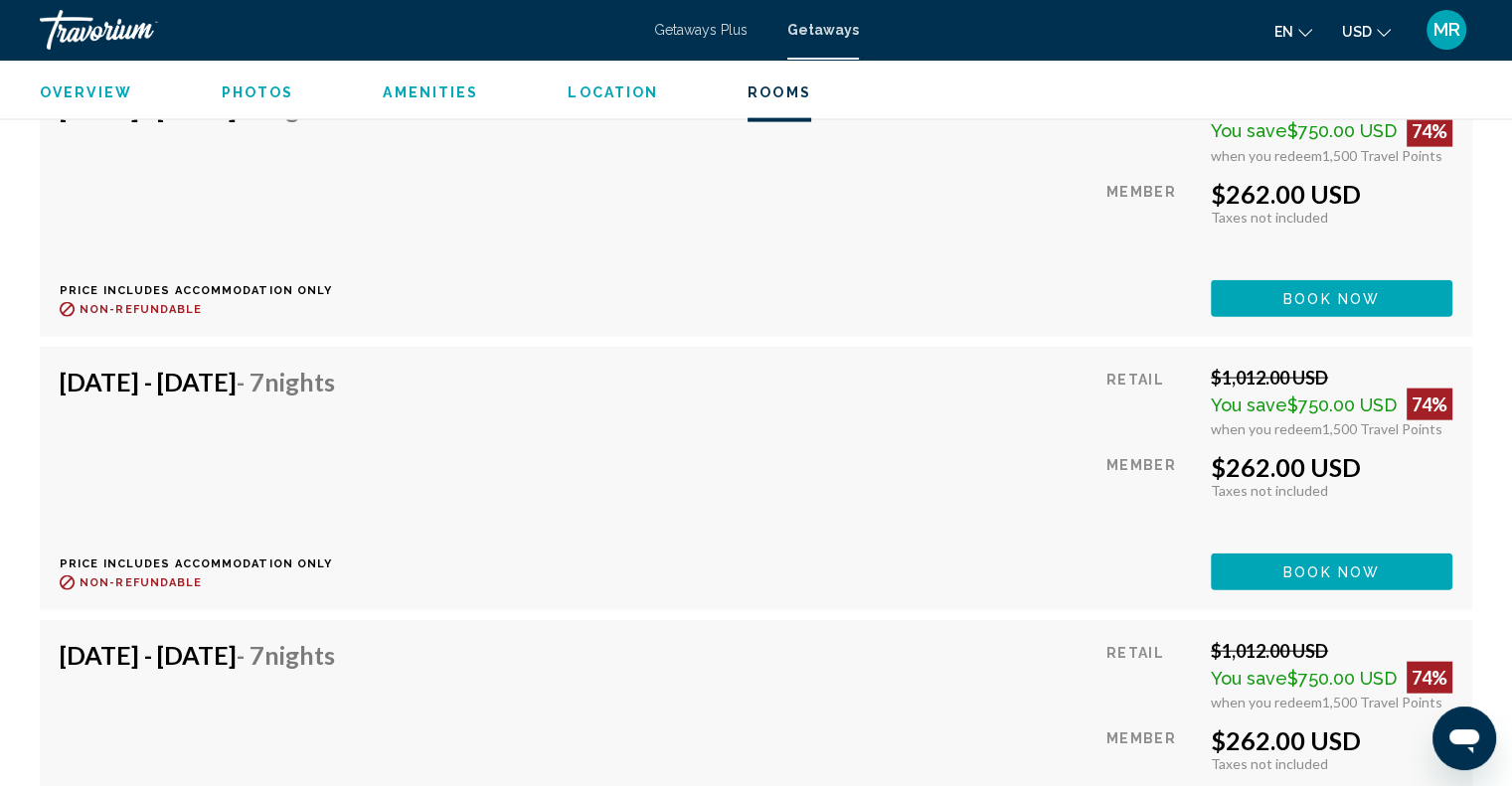 scroll, scrollTop: 4583, scrollLeft: 0, axis: vertical 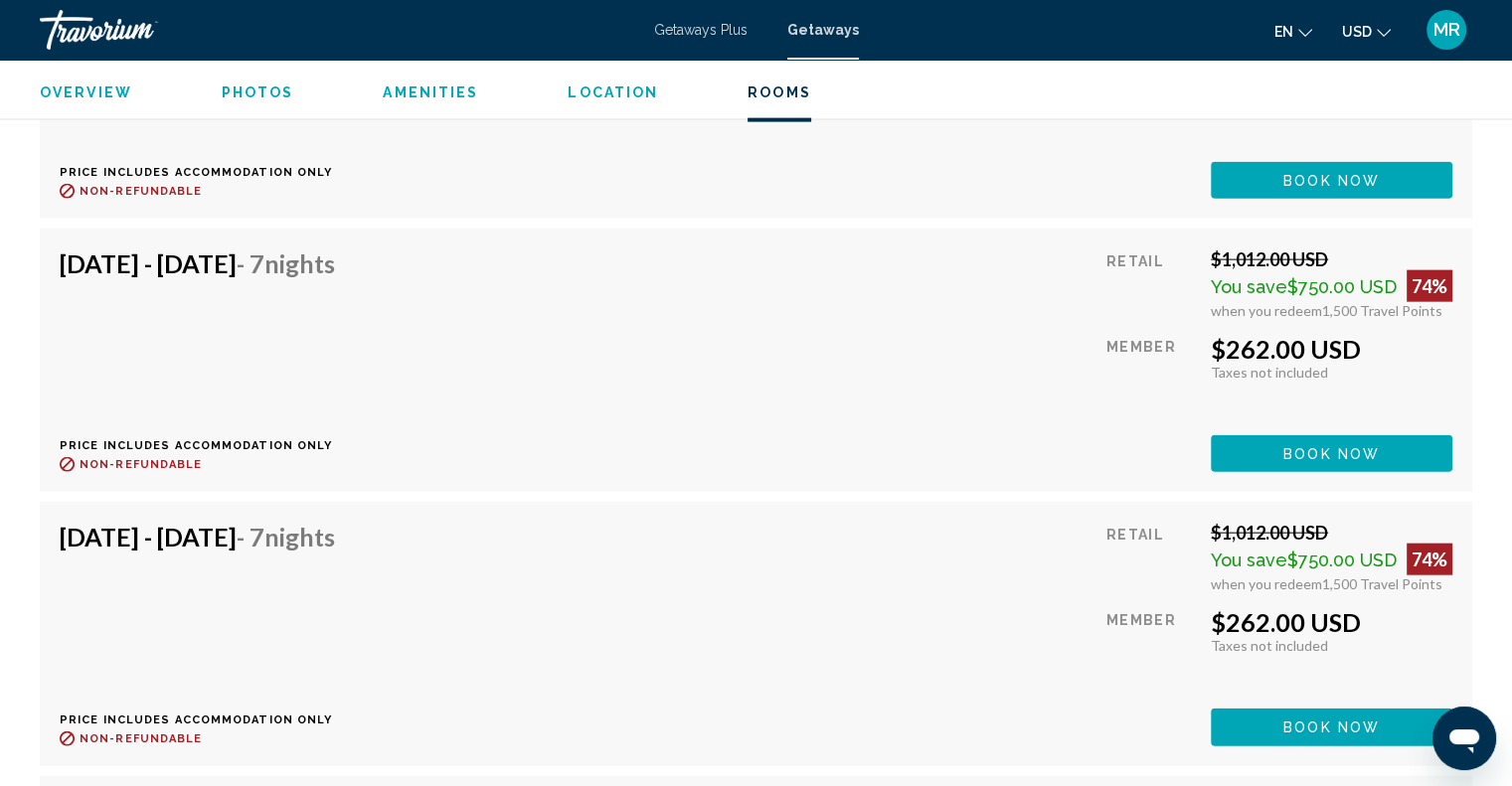 click on "Book now" at bounding box center [1331, -813] 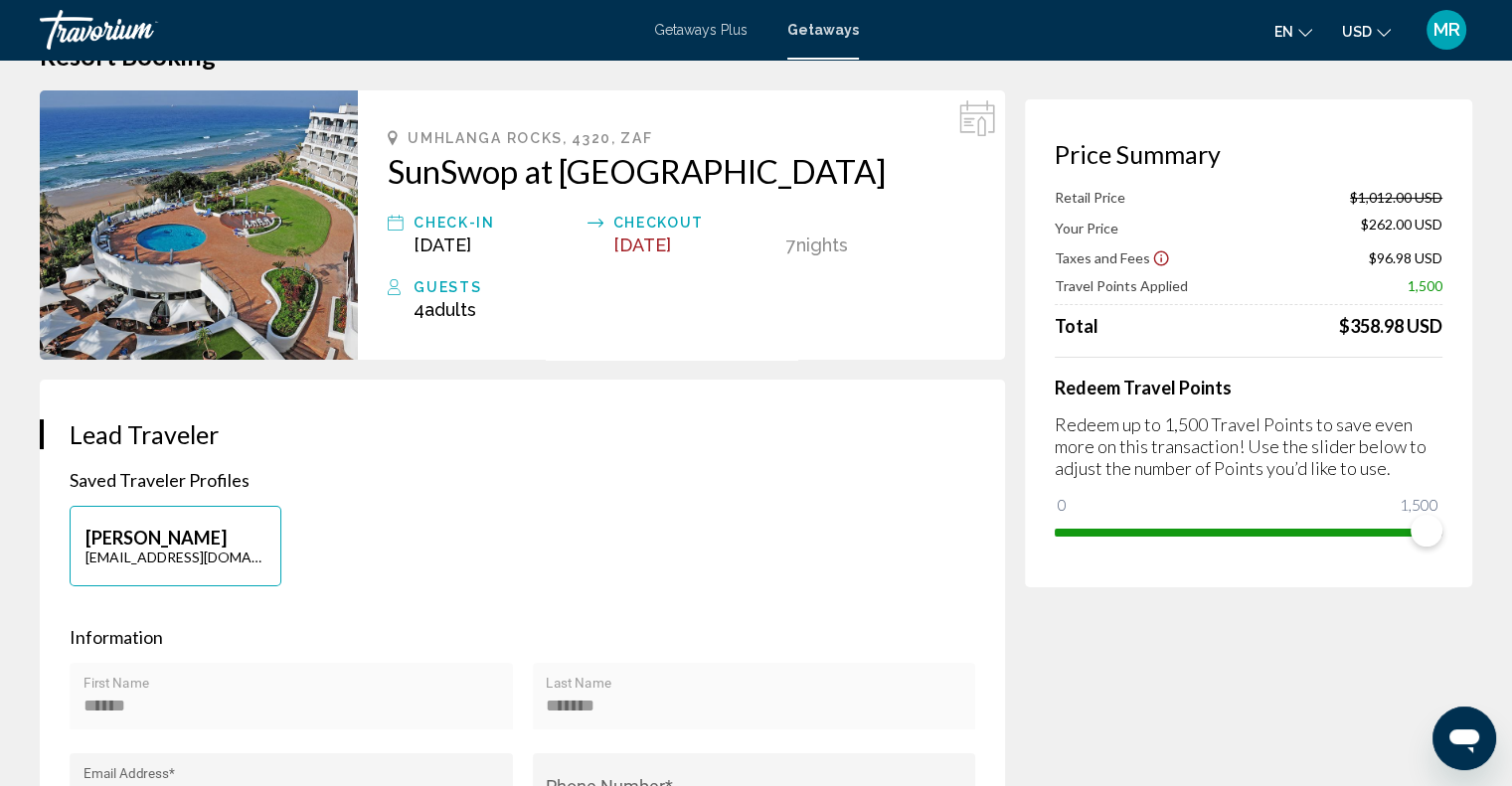 scroll, scrollTop: 0, scrollLeft: 0, axis: both 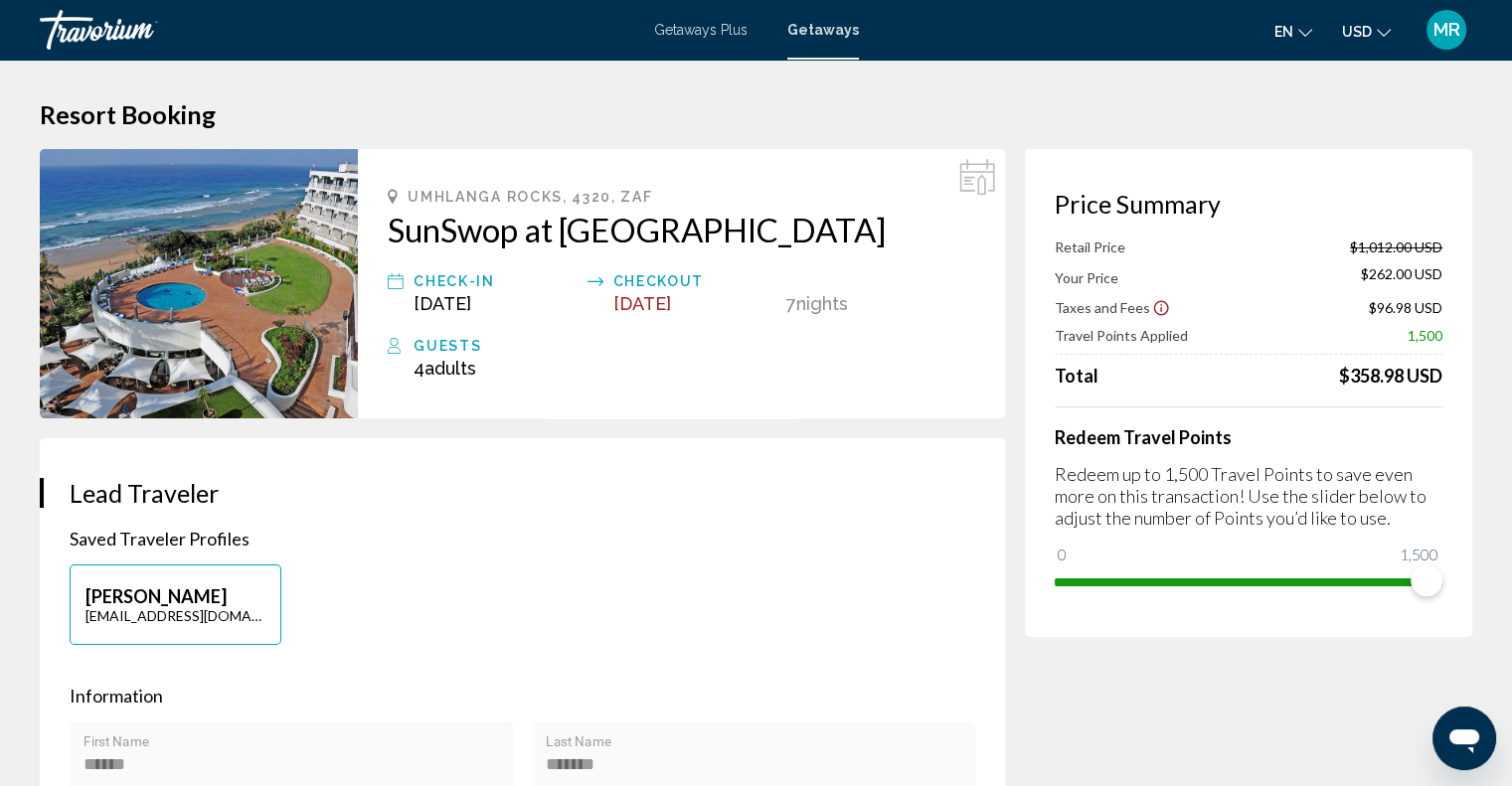click at bounding box center [199, 283] 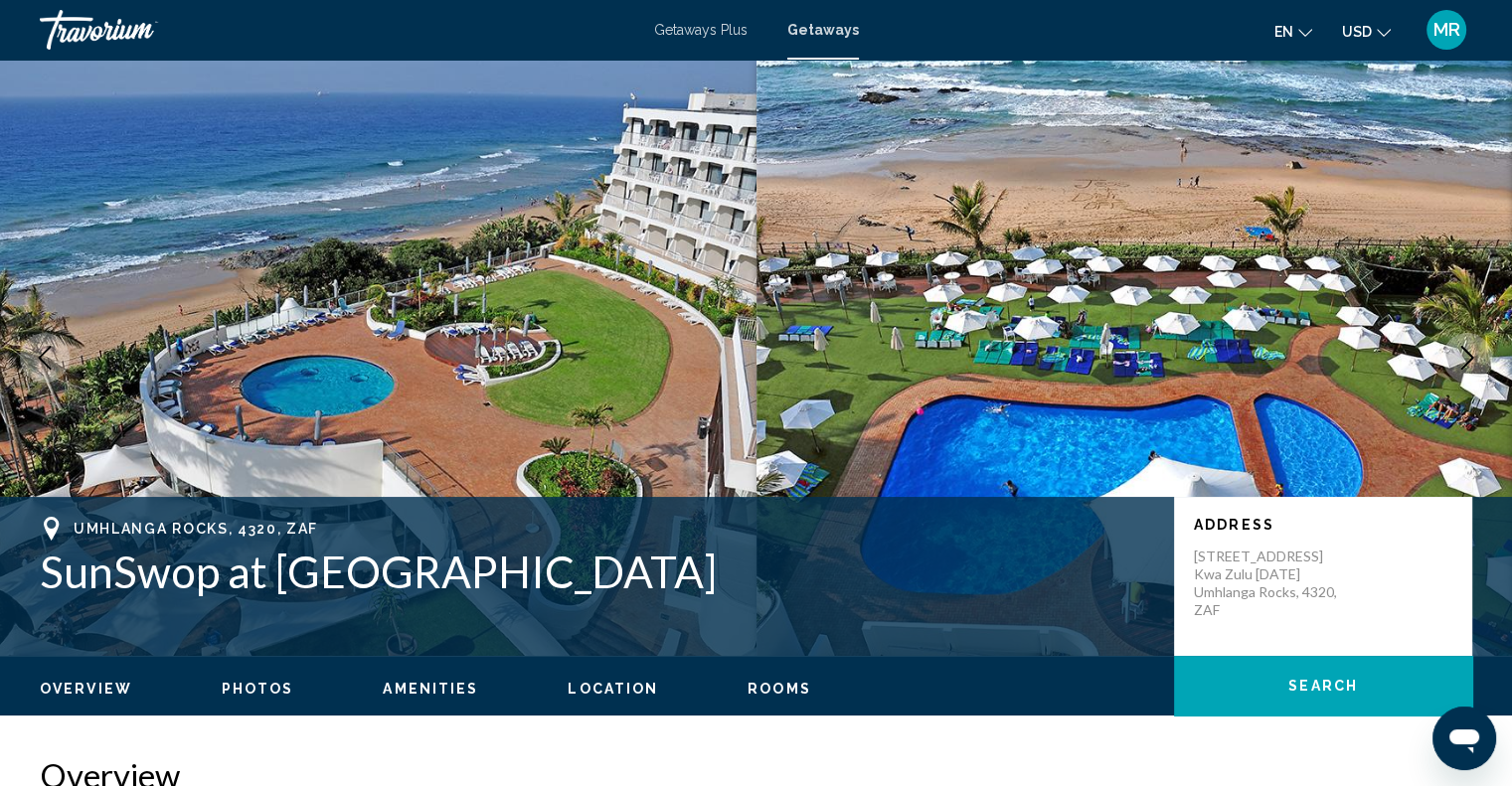 click at bounding box center [1134, 358] 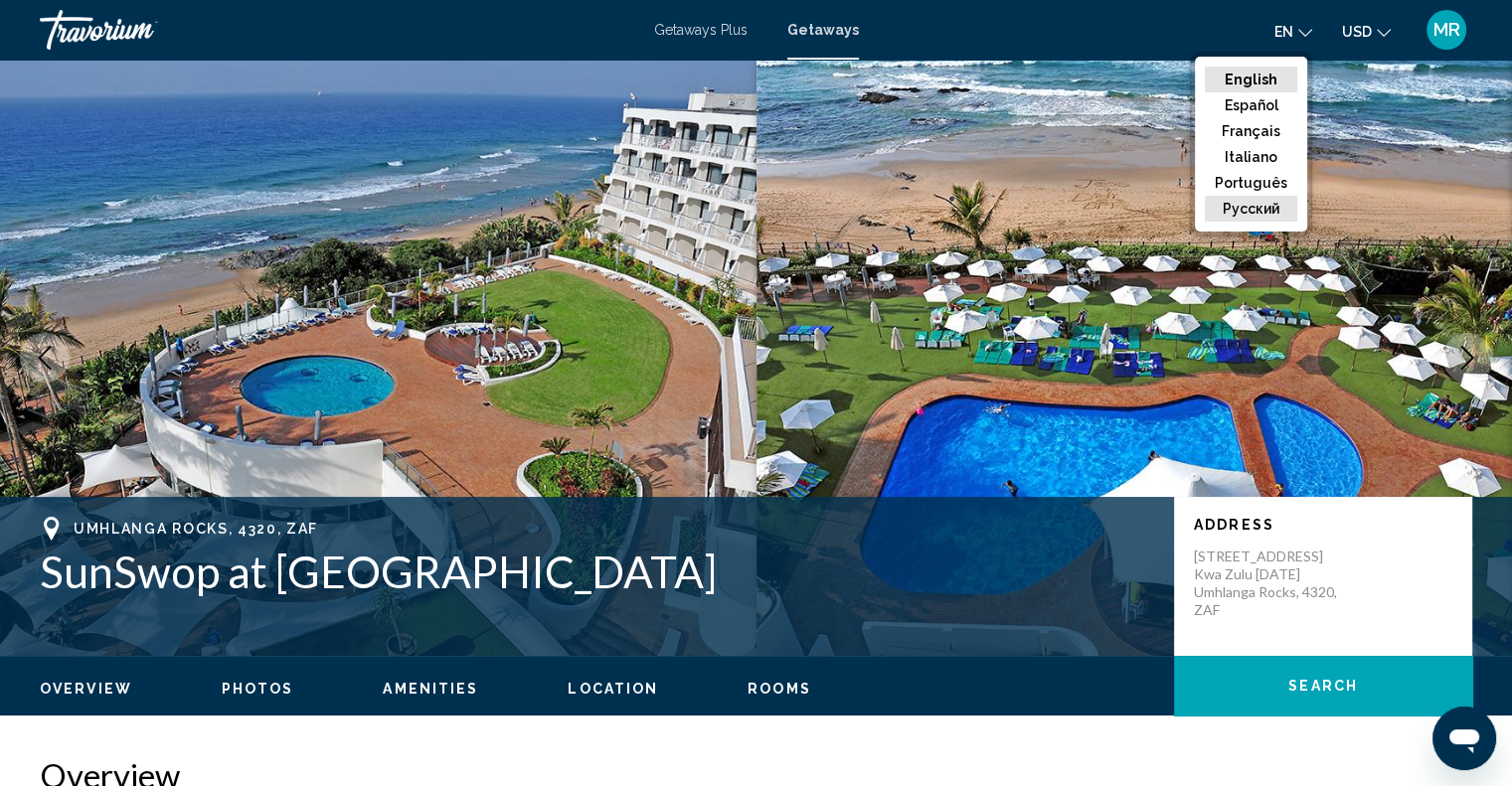 click on "русский" 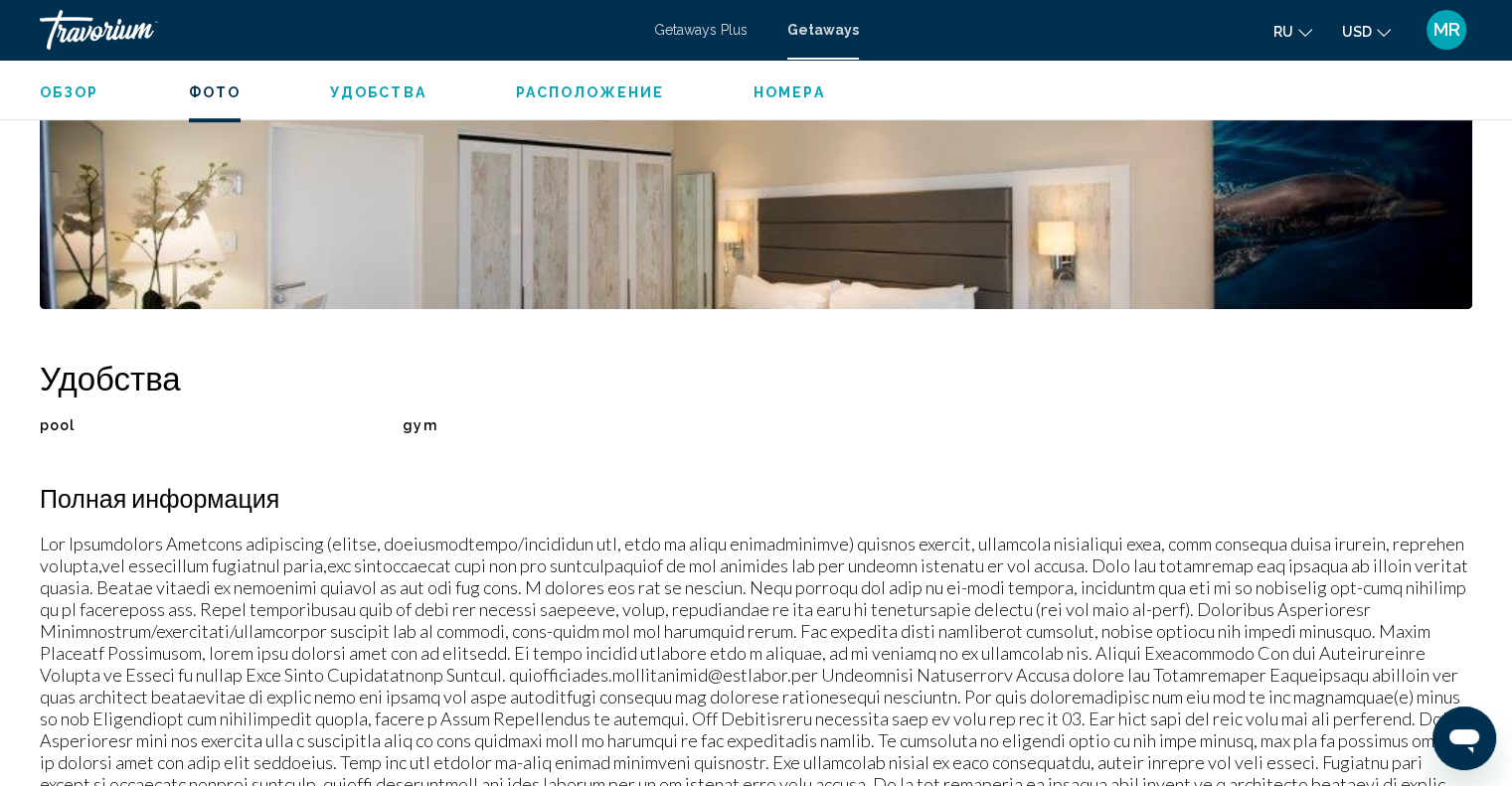 scroll, scrollTop: 795, scrollLeft: 0, axis: vertical 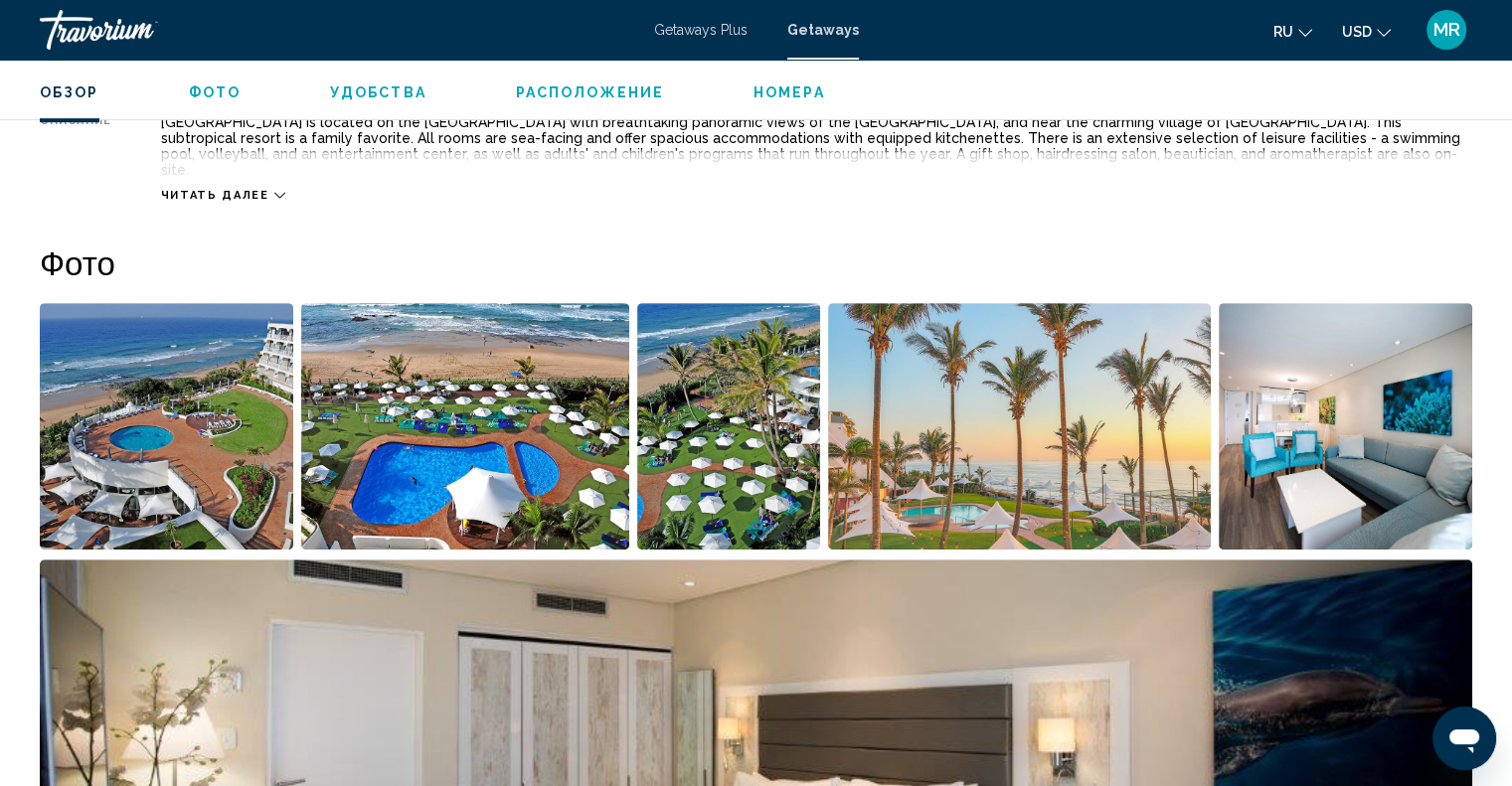 click at bounding box center (465, 426) 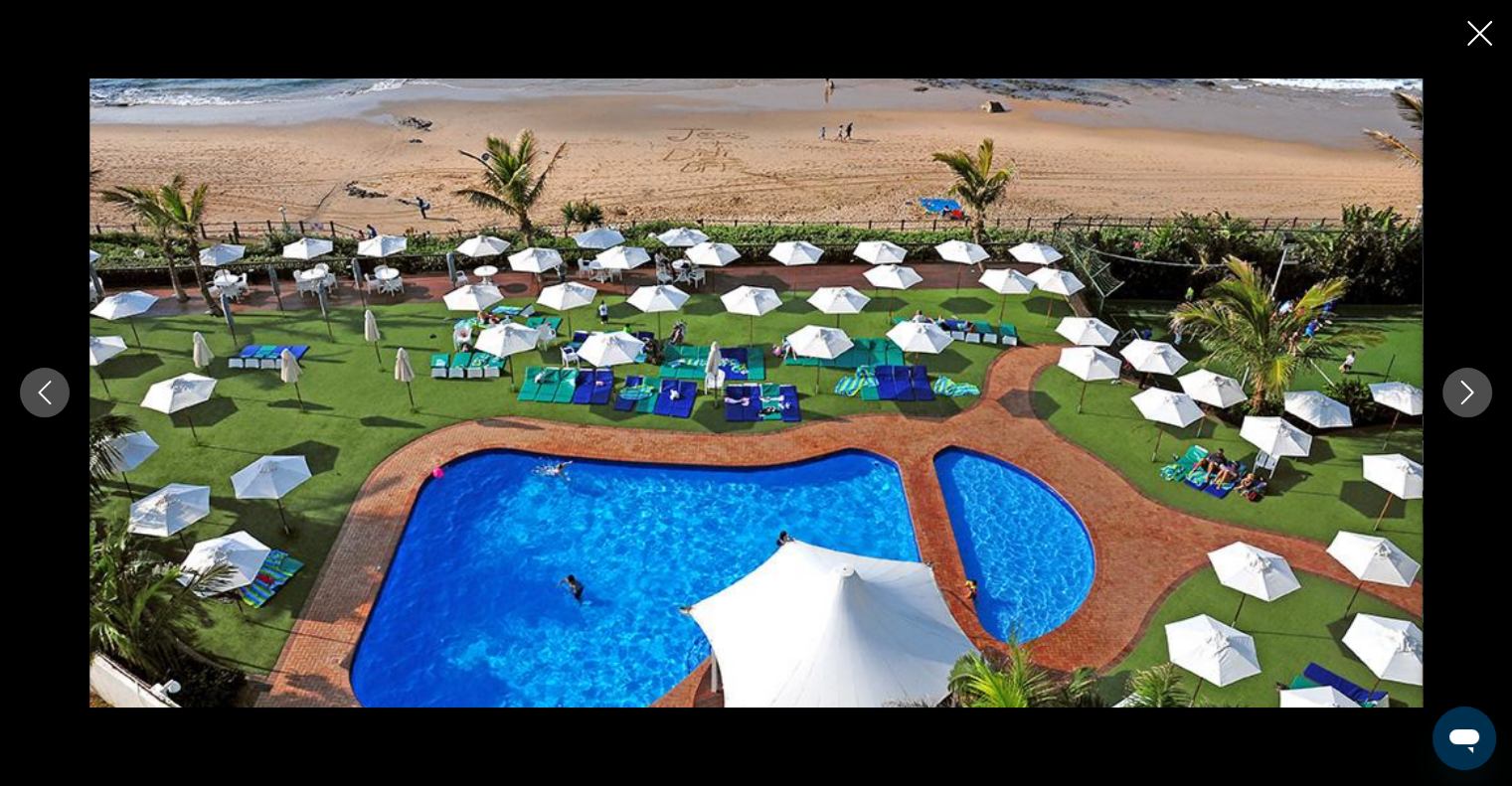 click 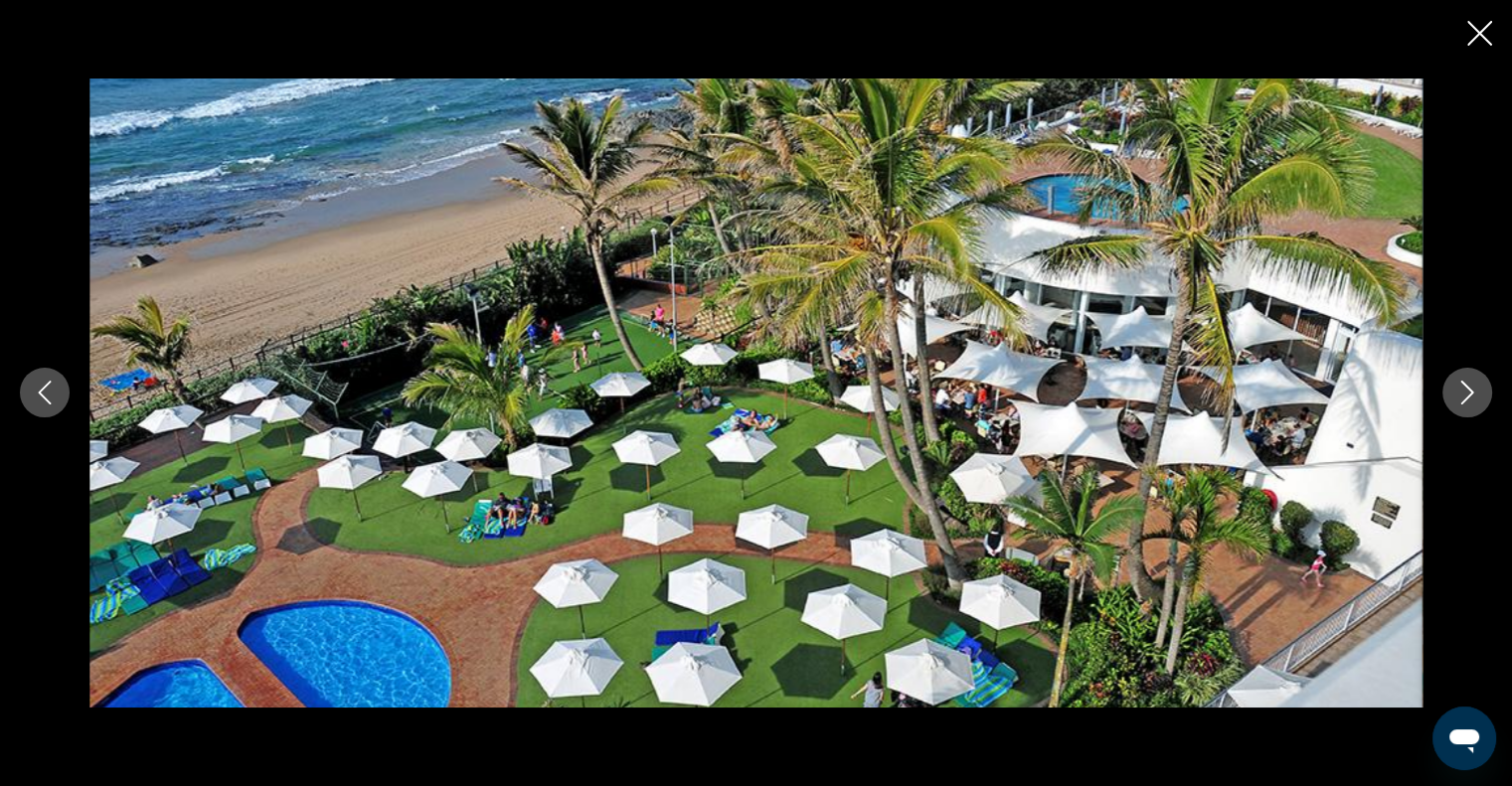click 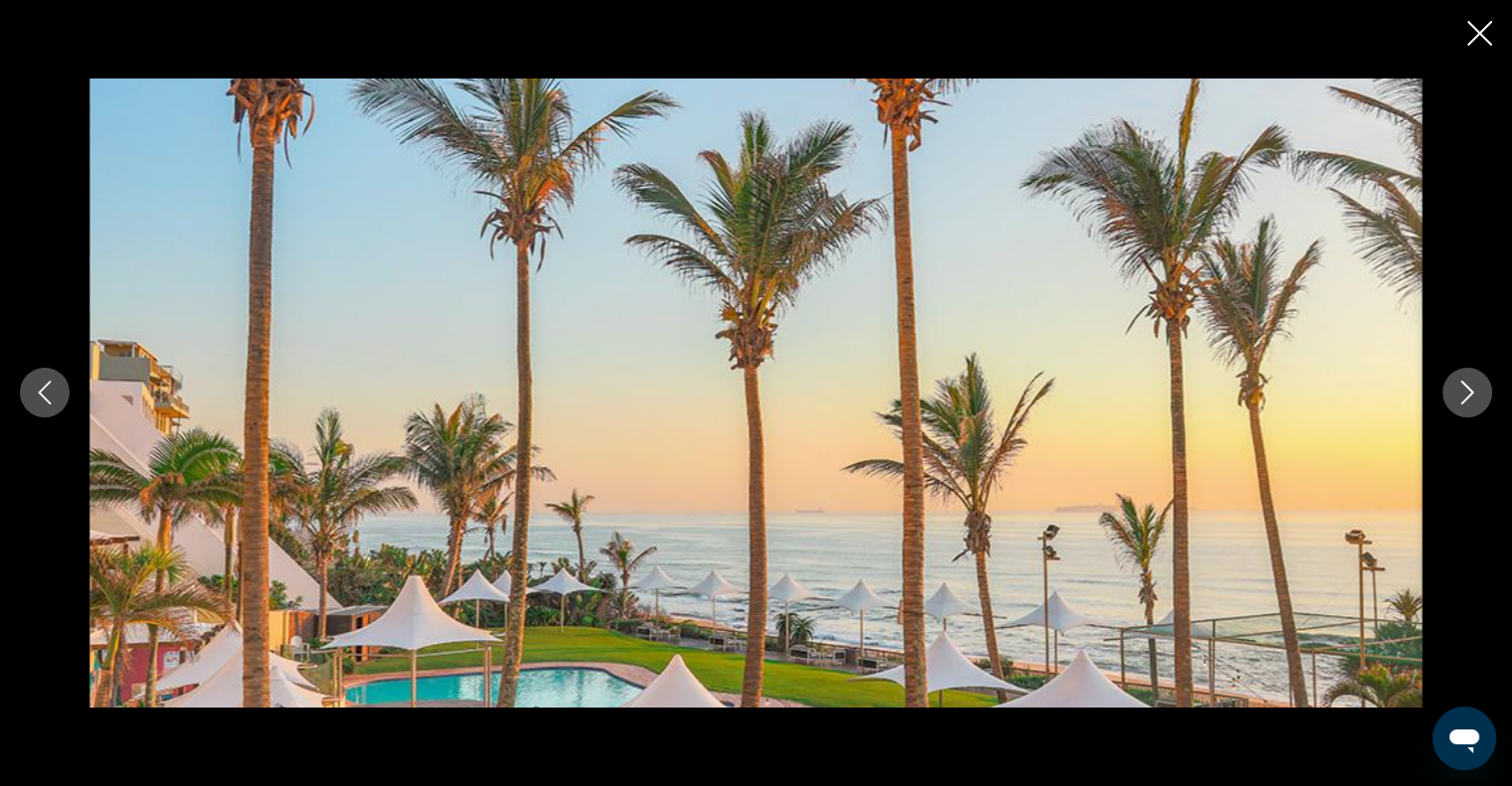 click 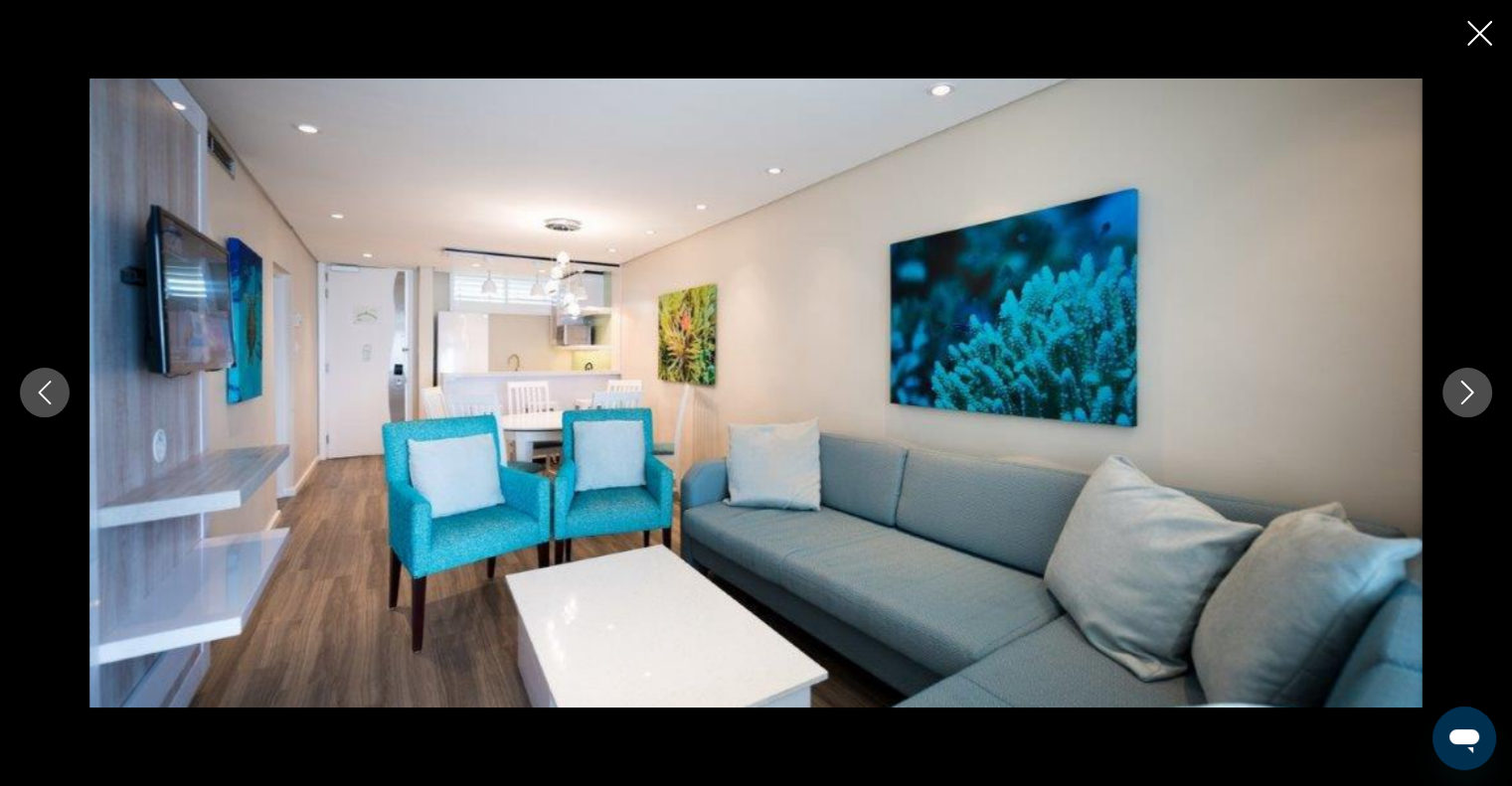 click 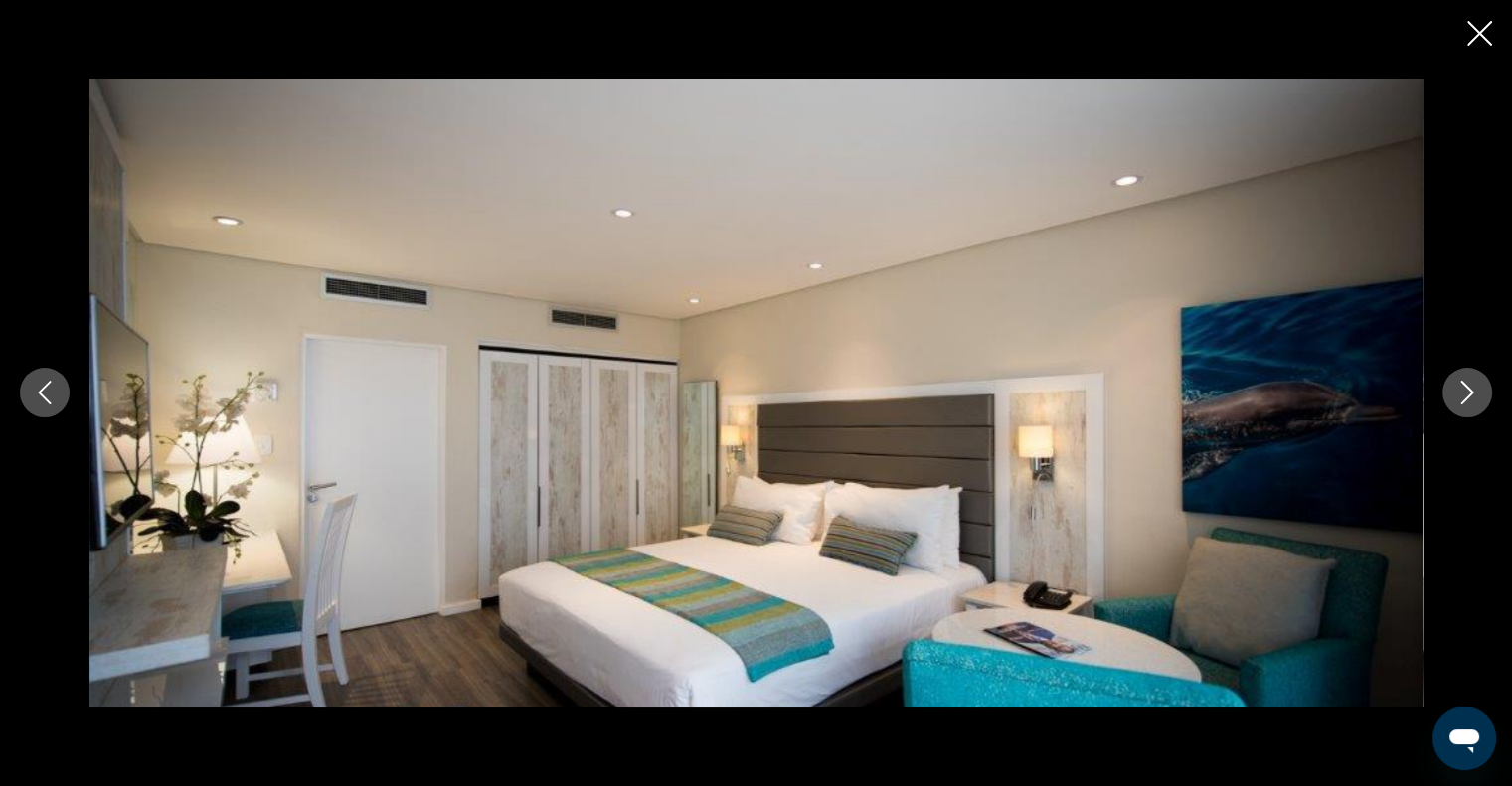 click 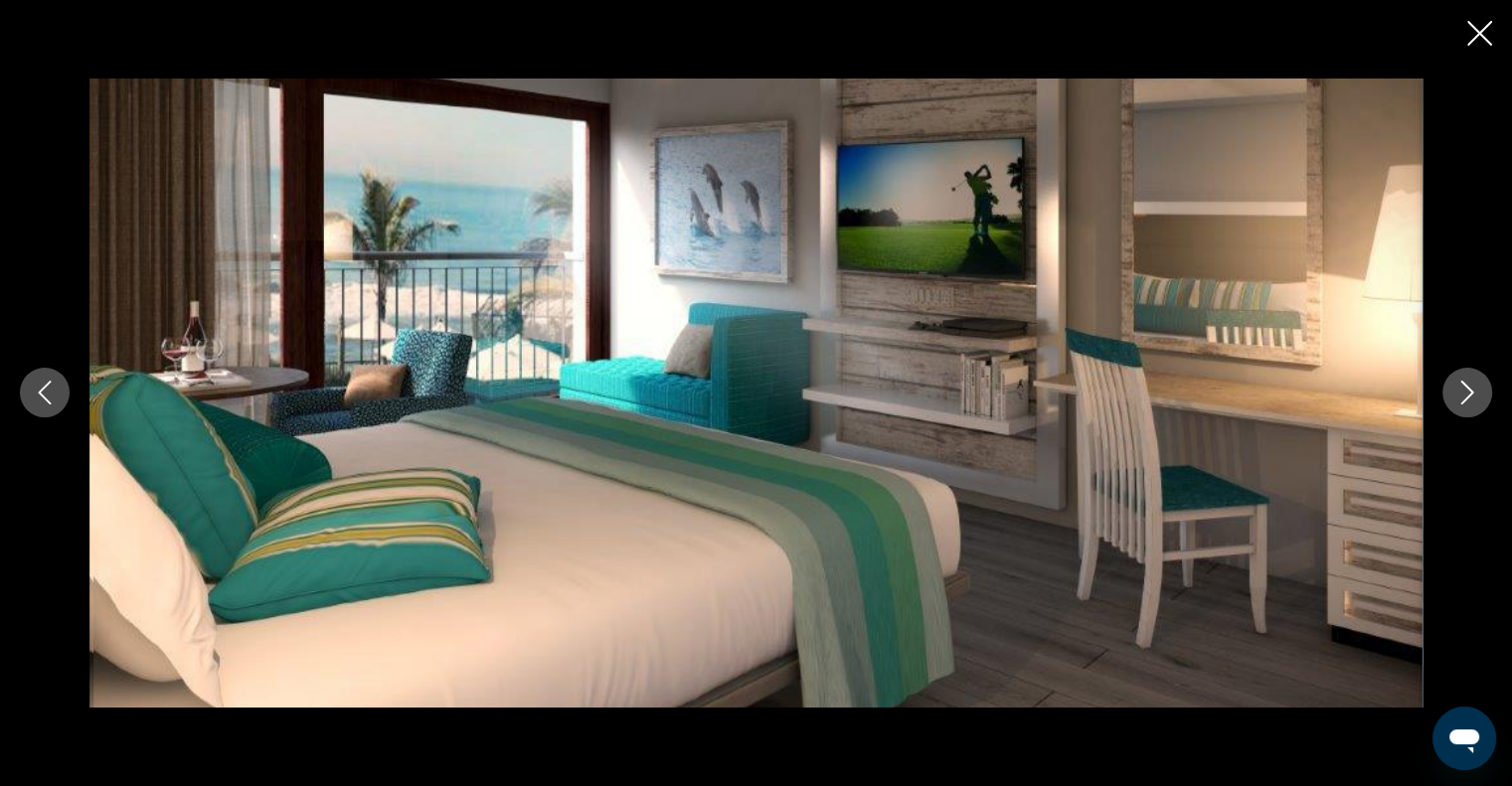 click 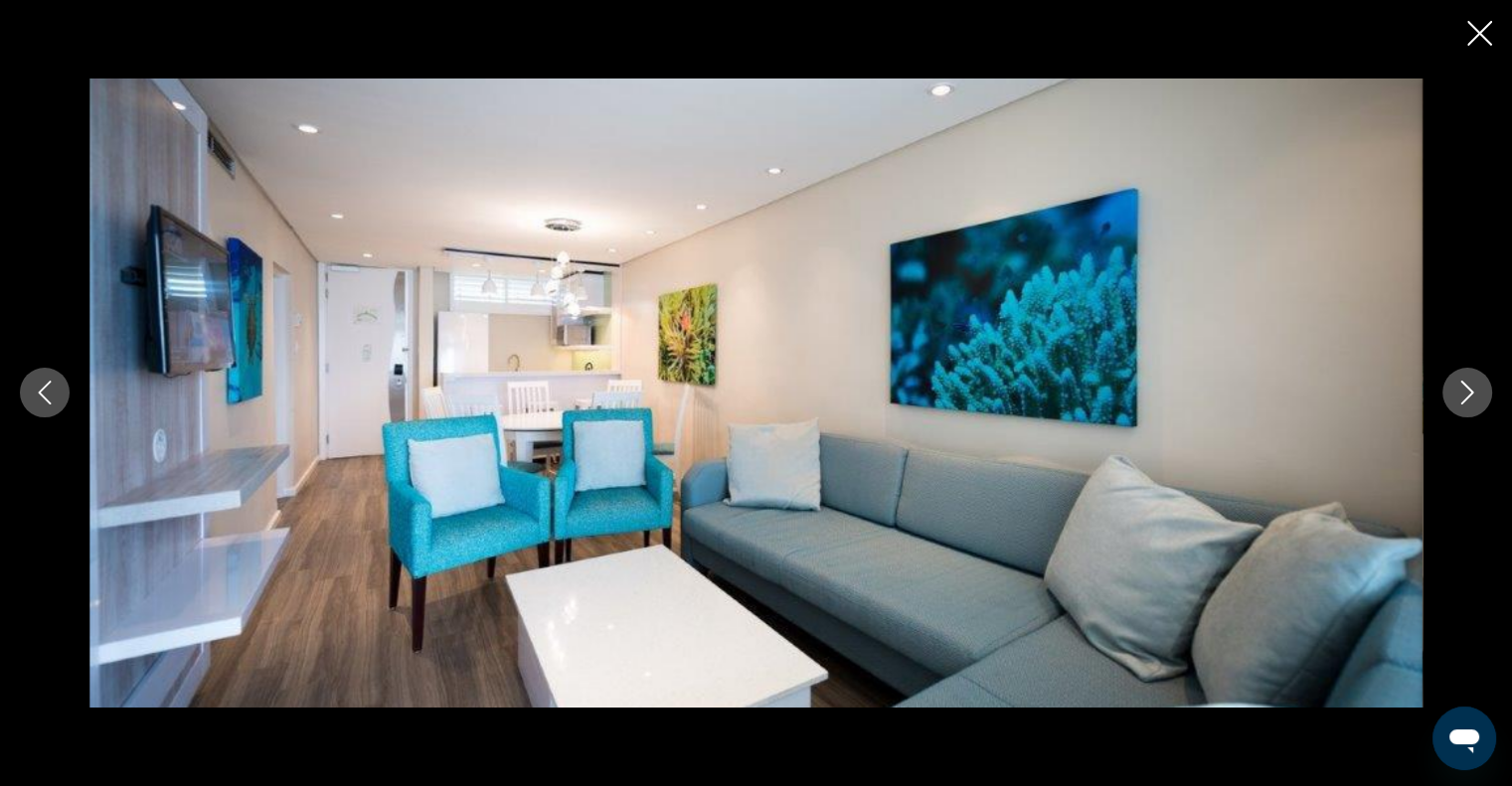 click 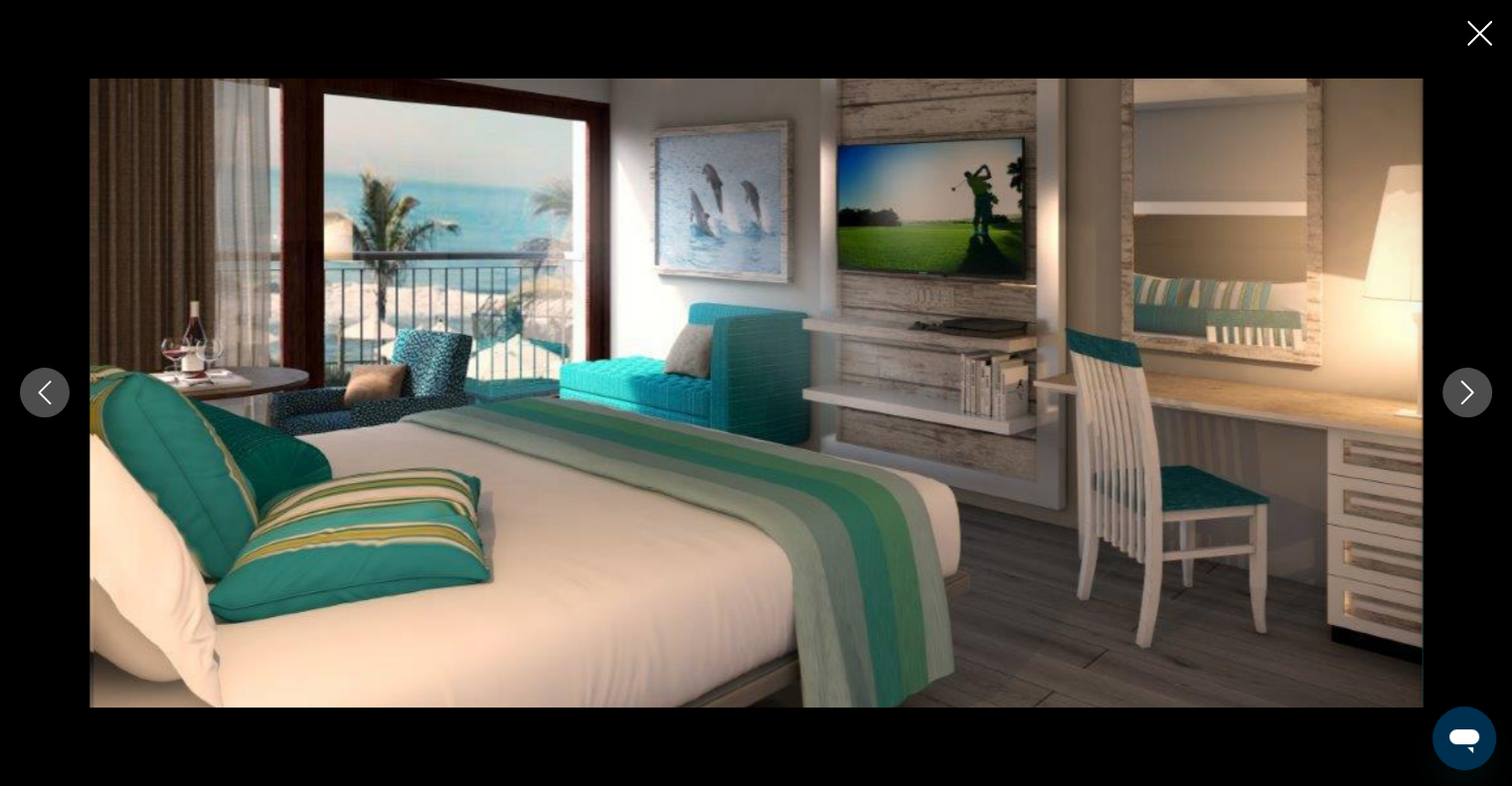 click 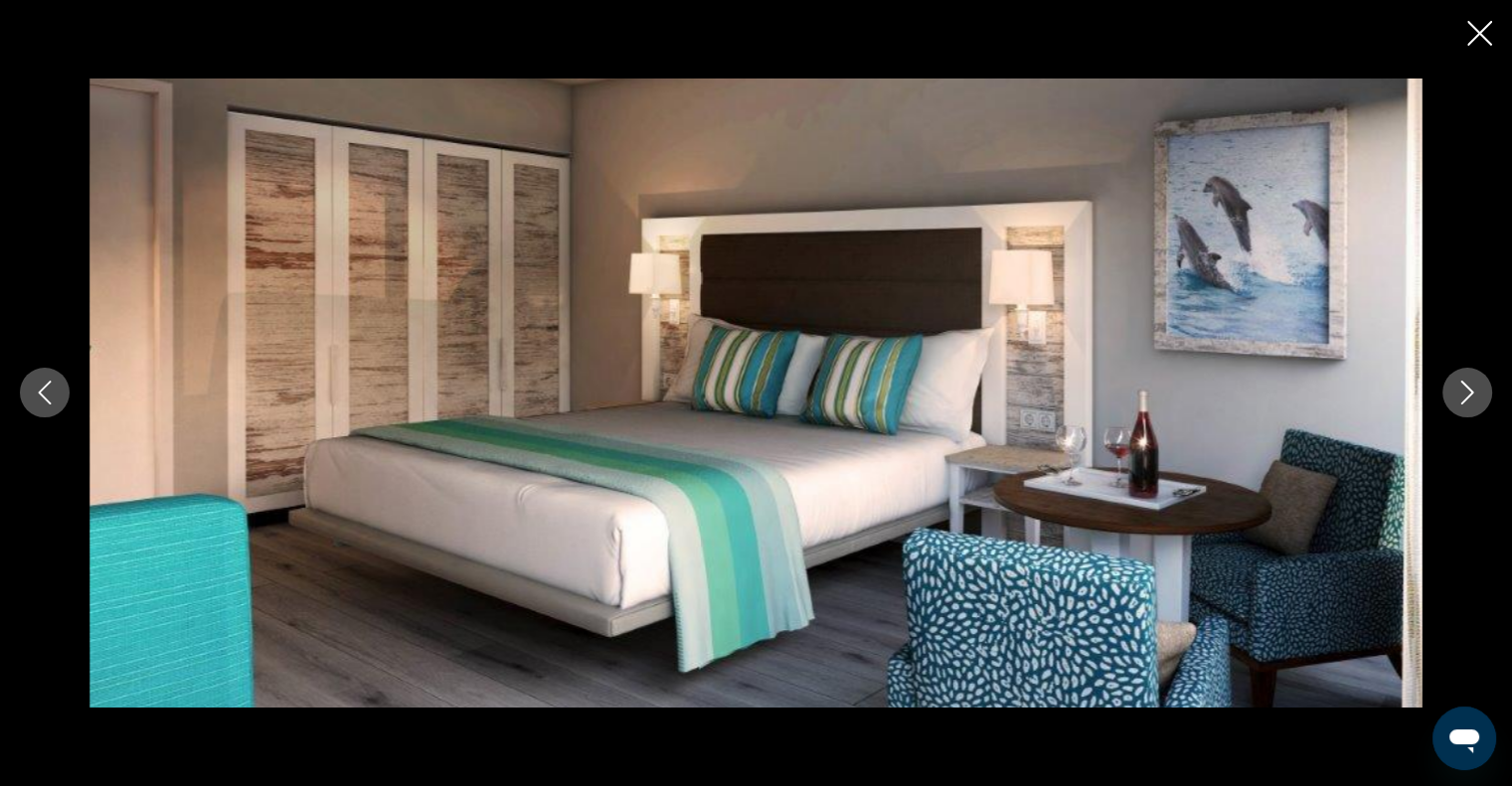 scroll, scrollTop: 1192, scrollLeft: 0, axis: vertical 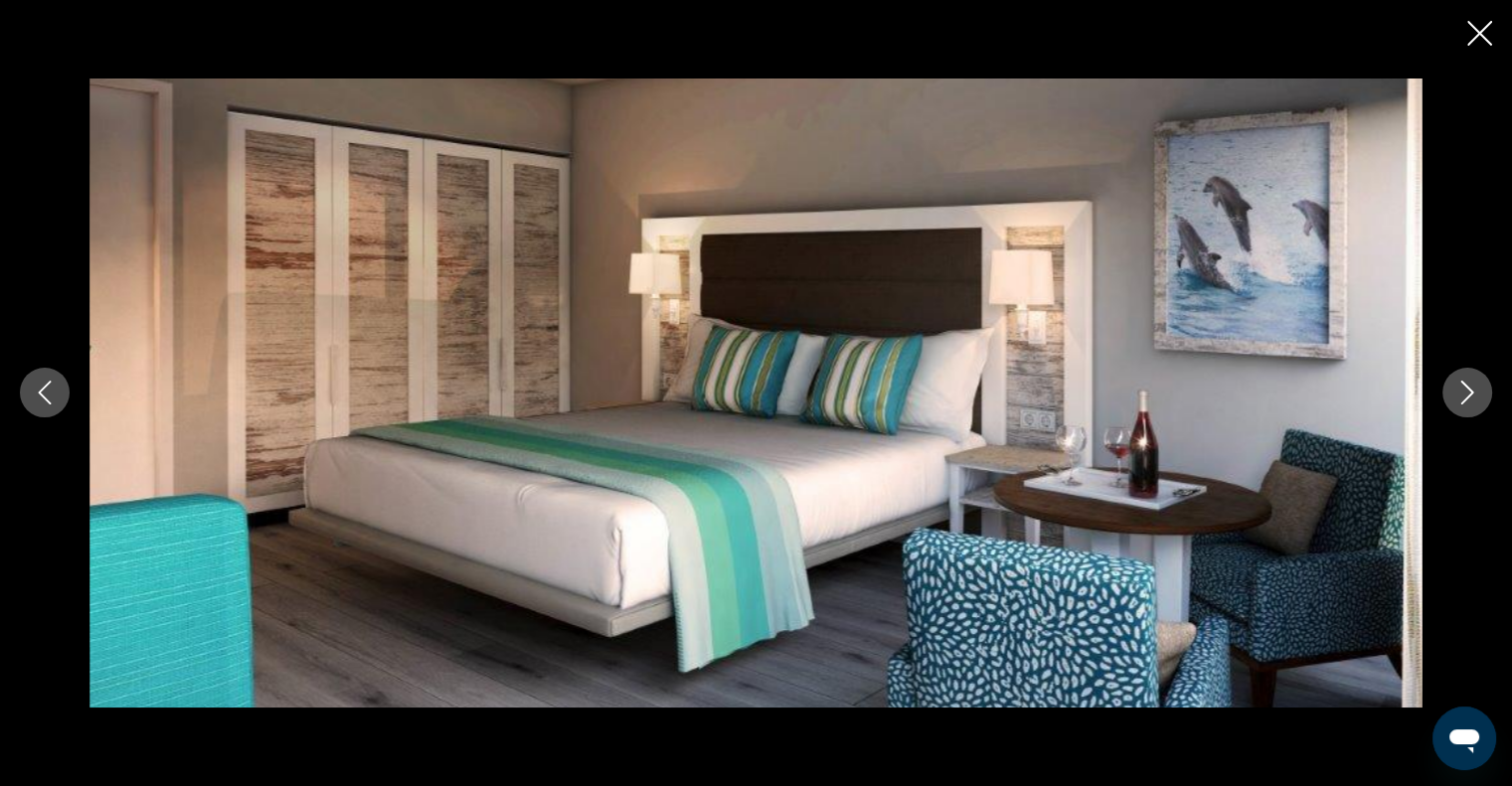 click 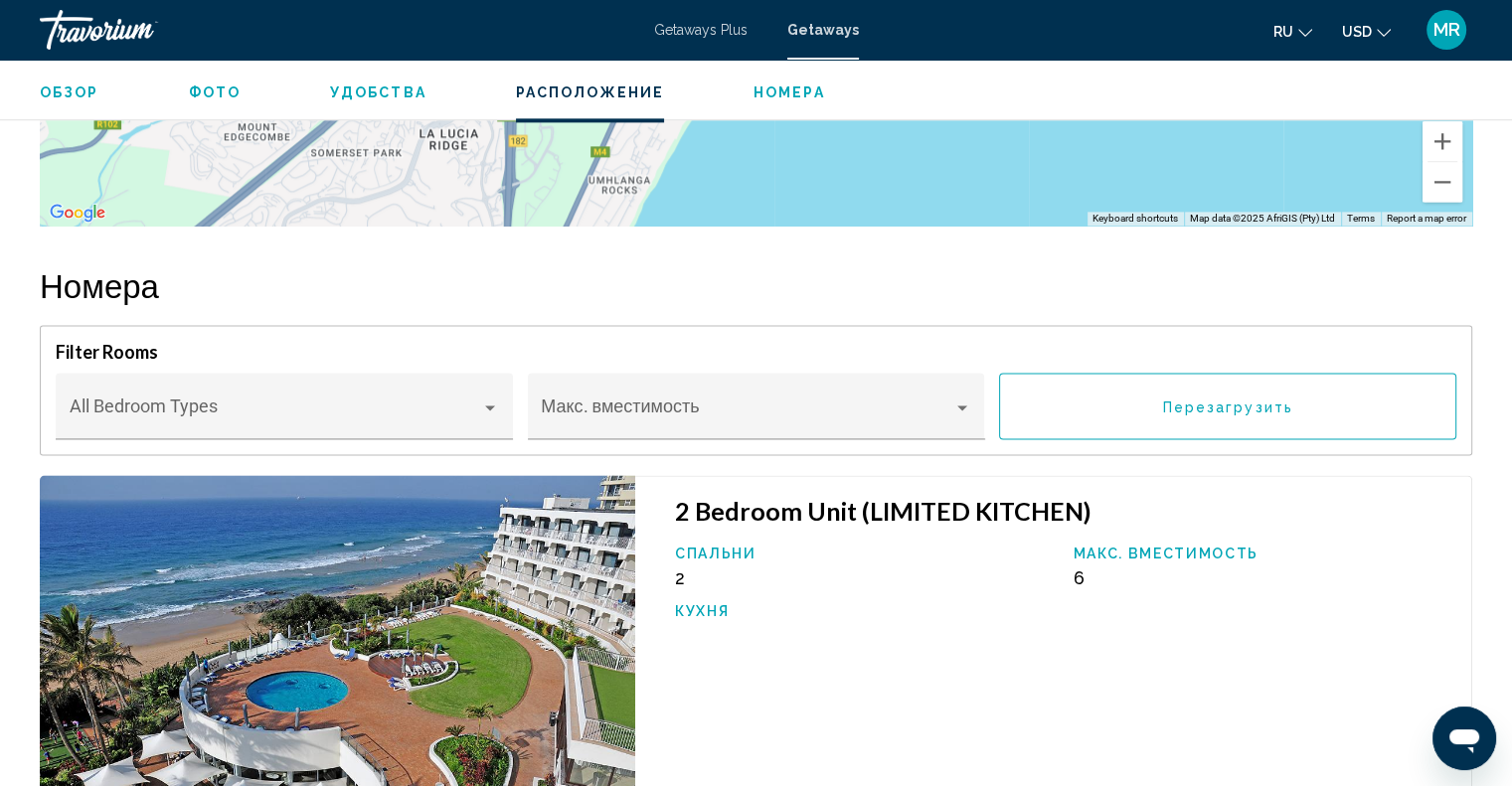 scroll, scrollTop: 2524, scrollLeft: 0, axis: vertical 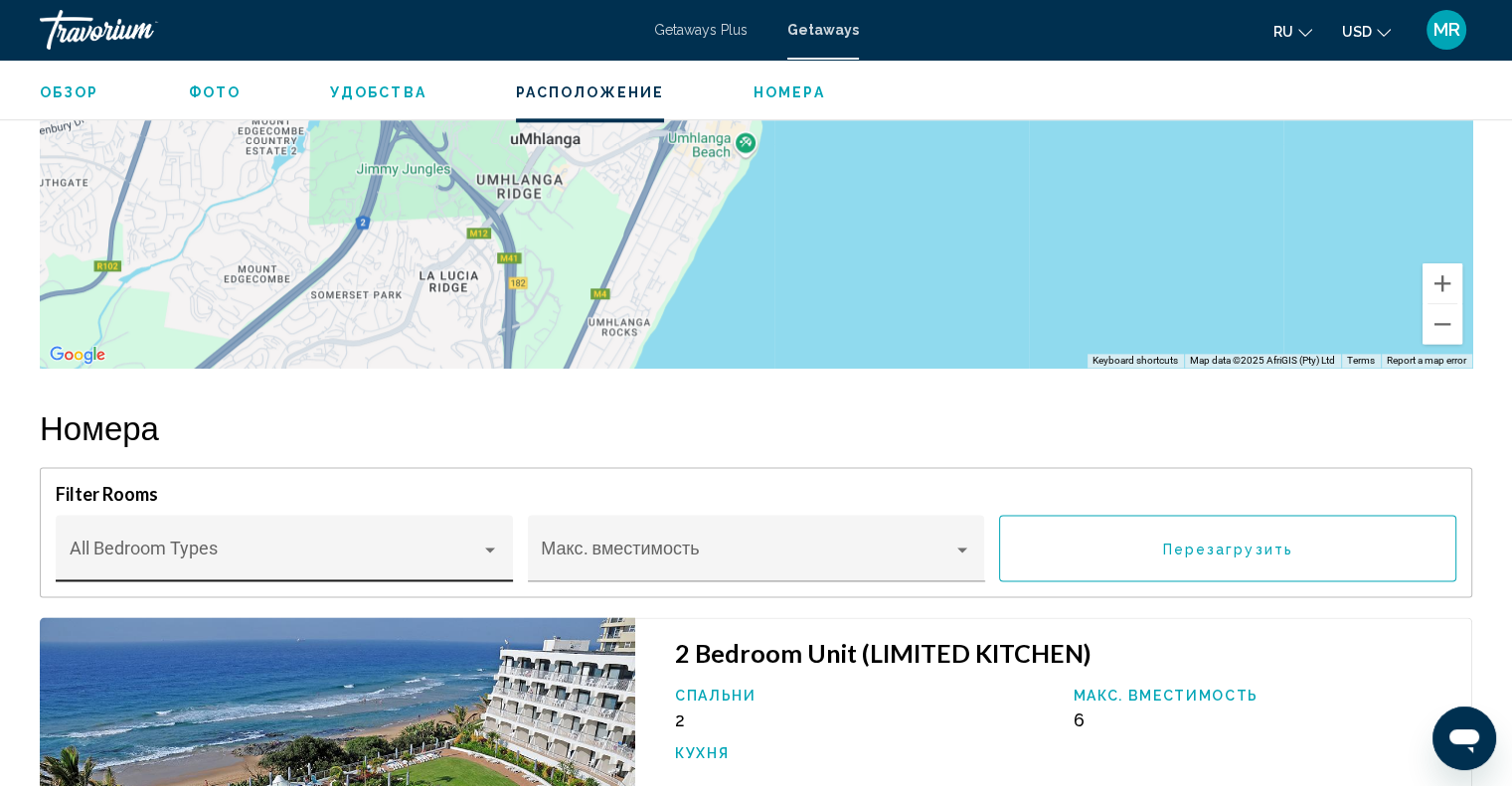 click at bounding box center (490, 550) 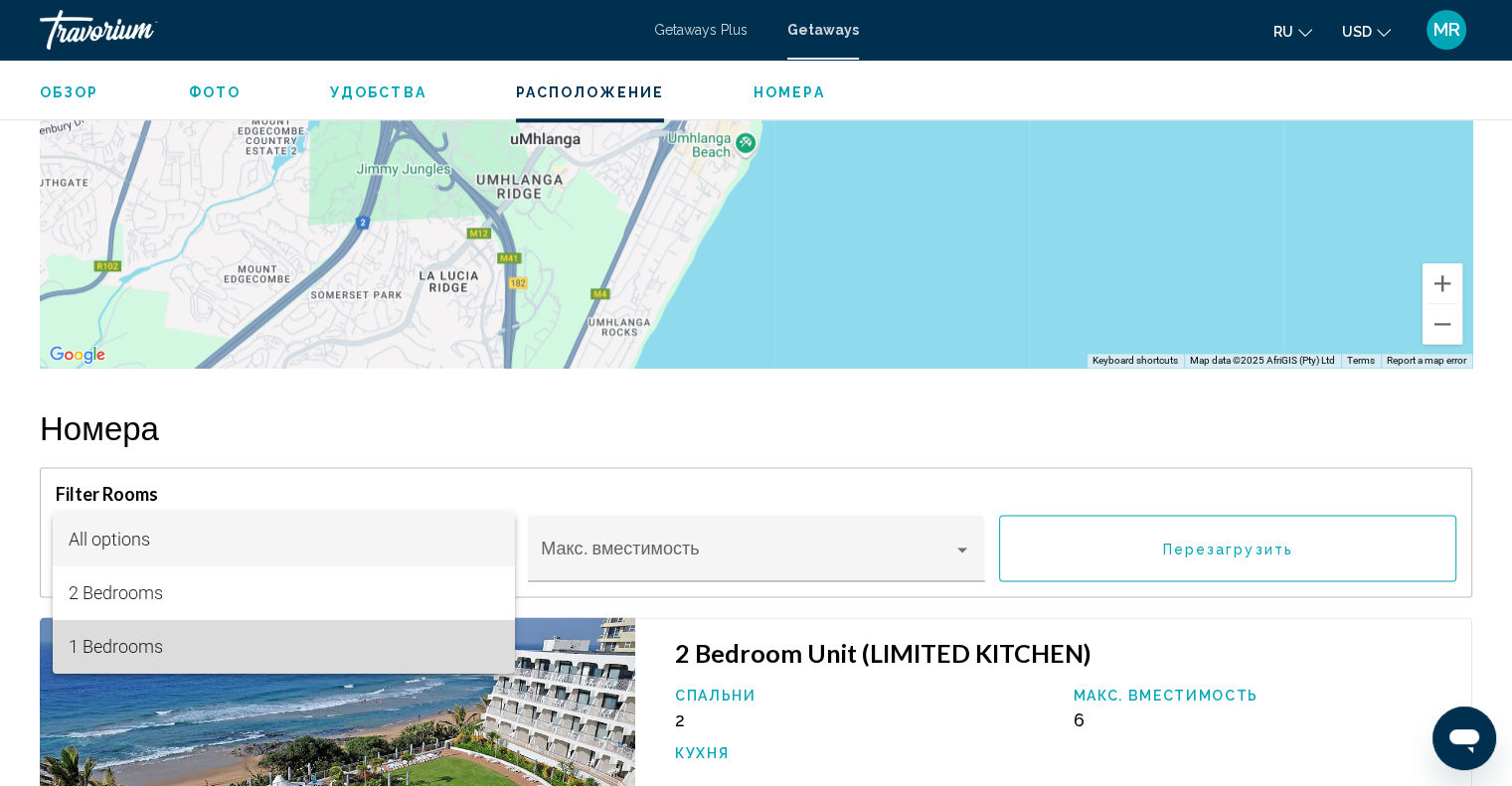 click on "1 Bedrooms" at bounding box center (283, 647) 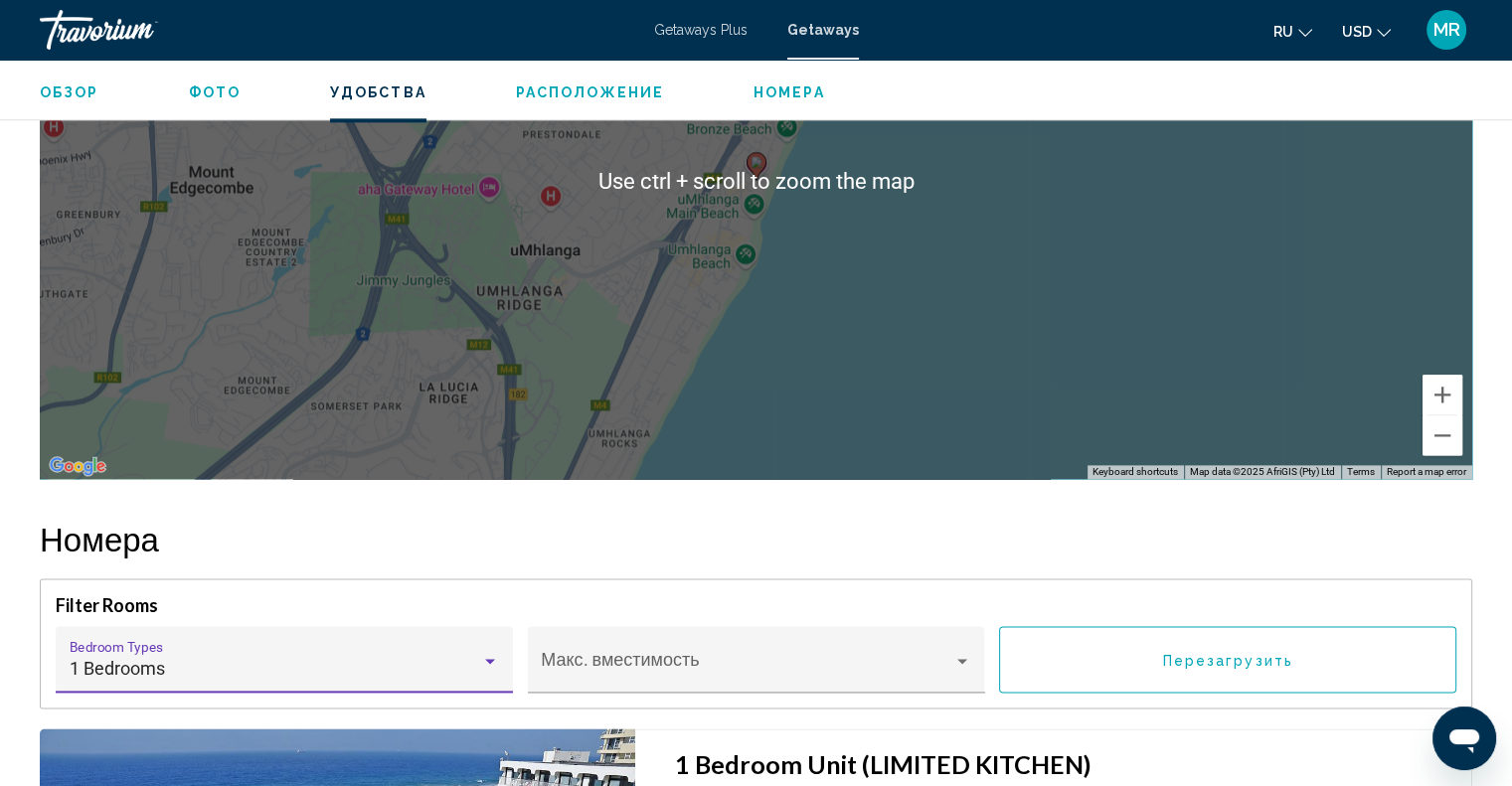 scroll, scrollTop: 2425, scrollLeft: 0, axis: vertical 